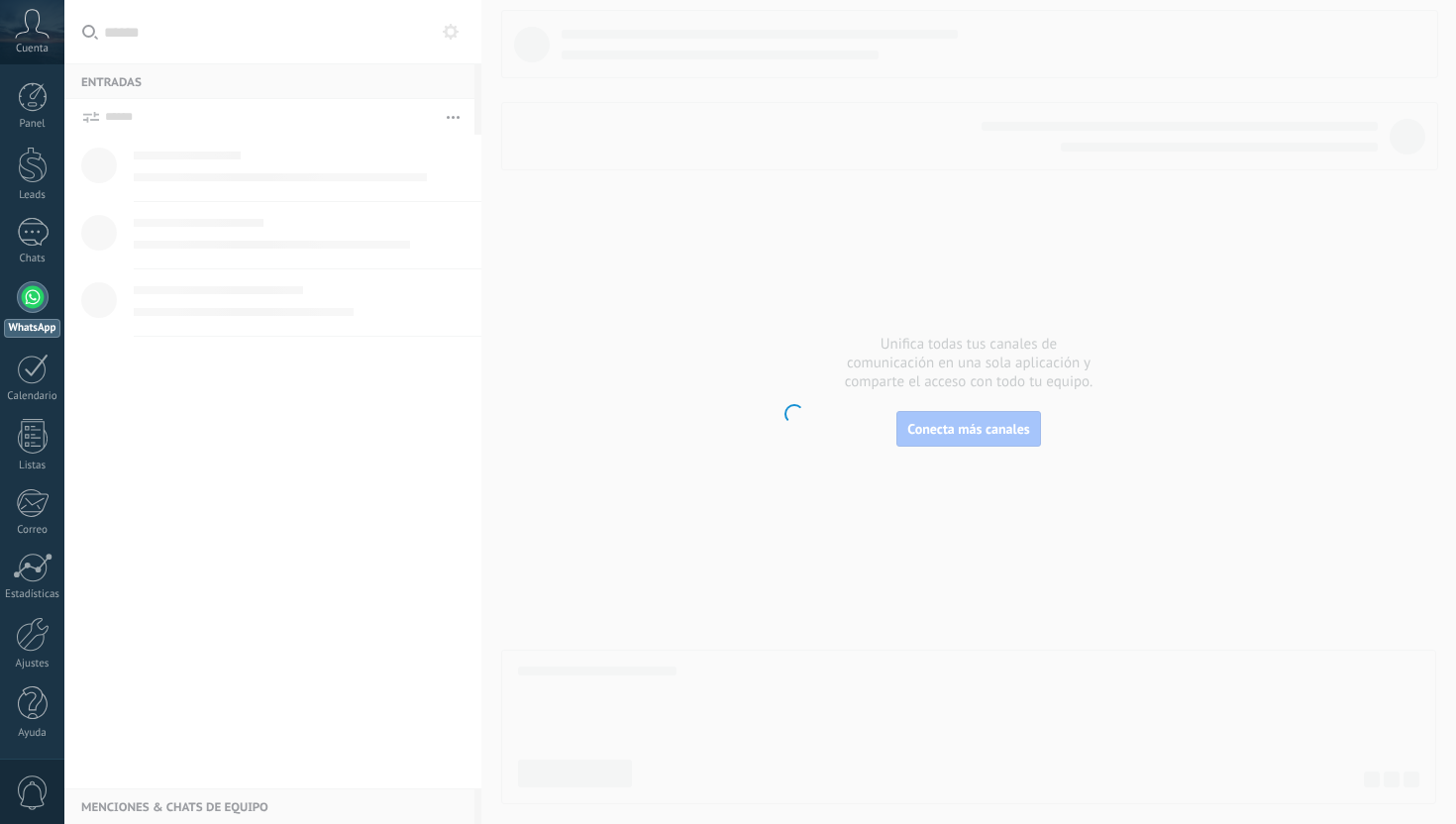 scroll, scrollTop: 0, scrollLeft: 0, axis: both 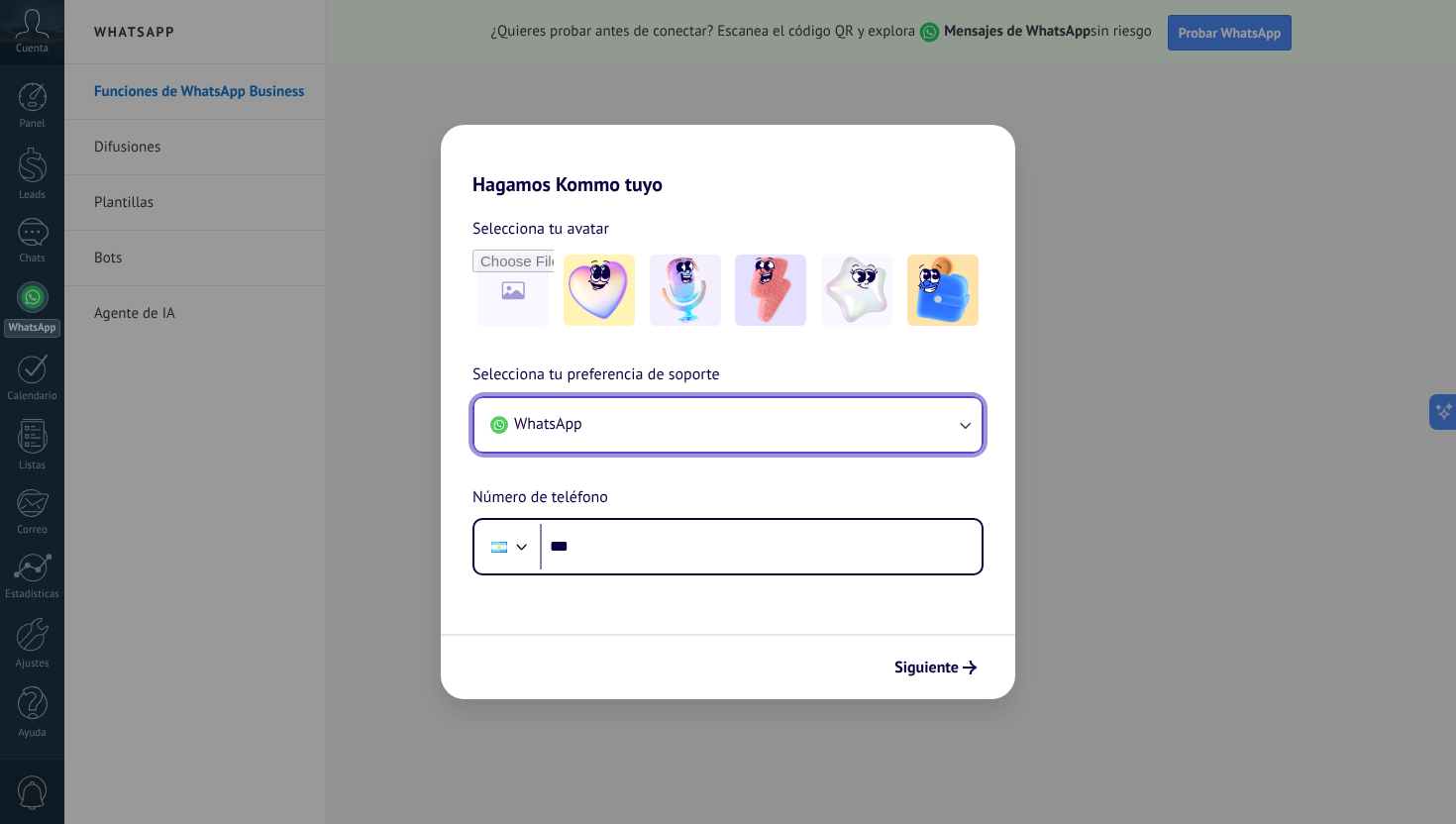 click on "WhatsApp" at bounding box center (728, 425) 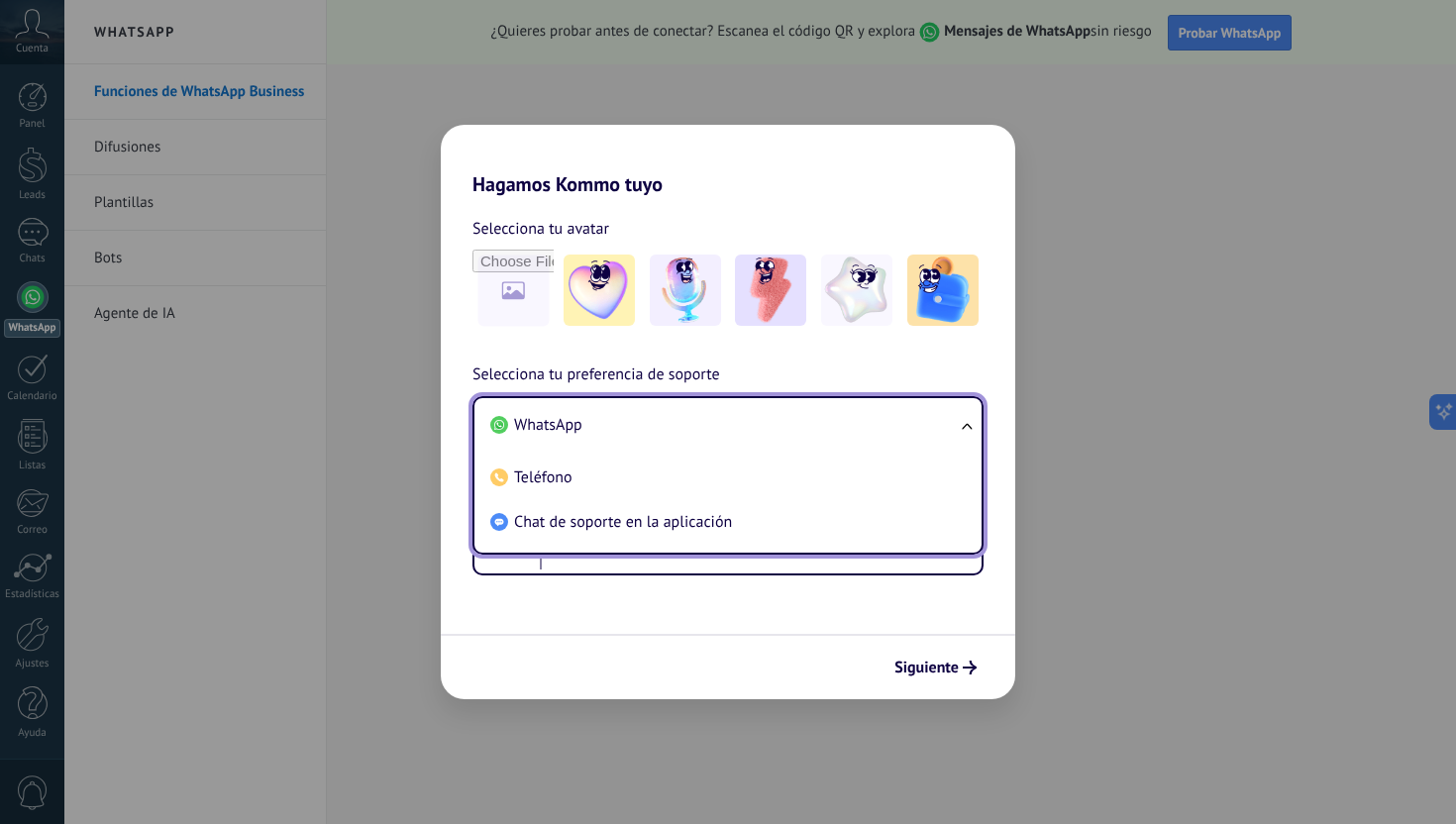 click on "WhatsApp" at bounding box center [724, 425] 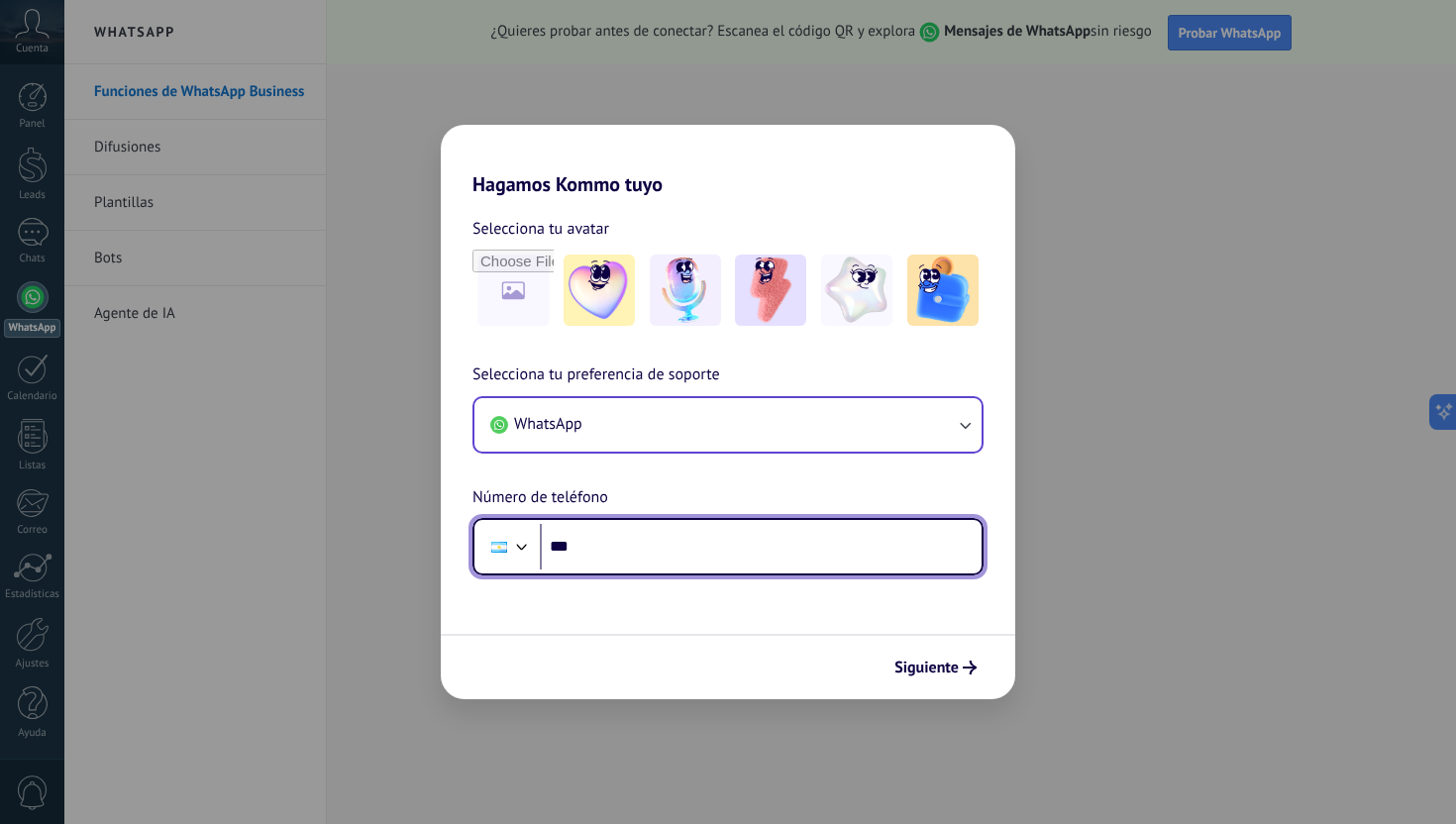 click on "***" at bounding box center (761, 547) 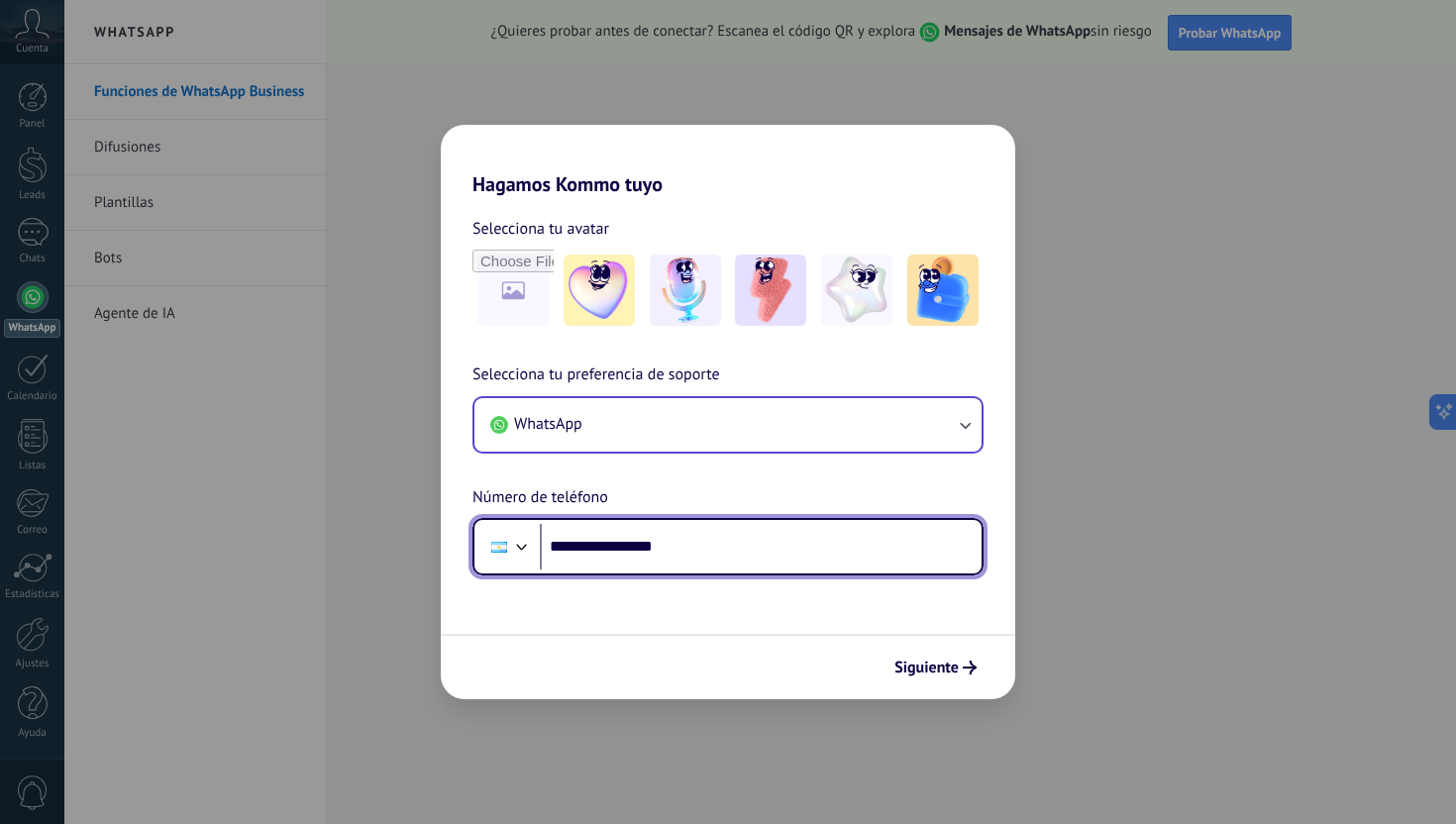 click on "**********" at bounding box center [761, 547] 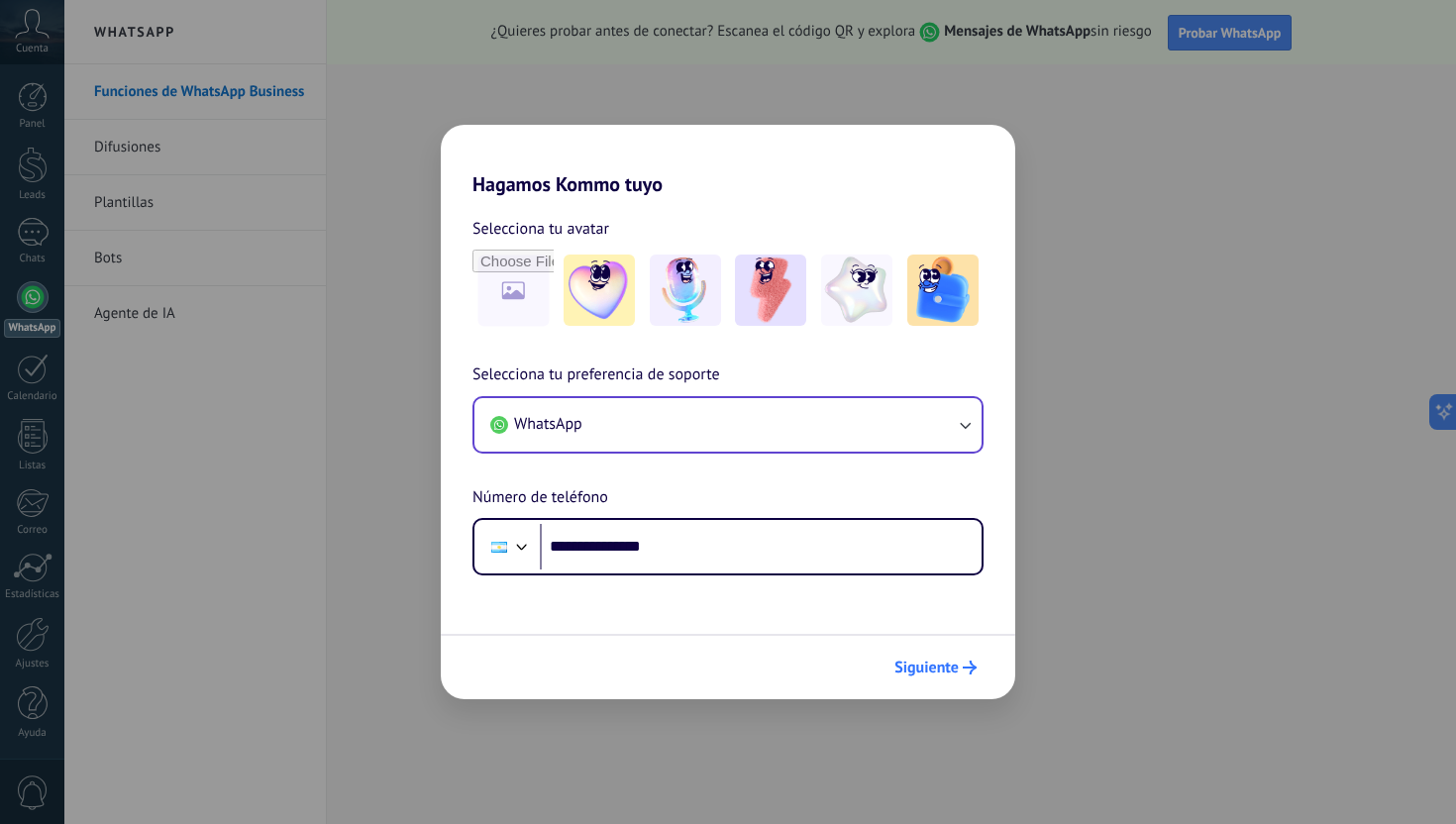 click on "Siguiente" at bounding box center (926, 668) 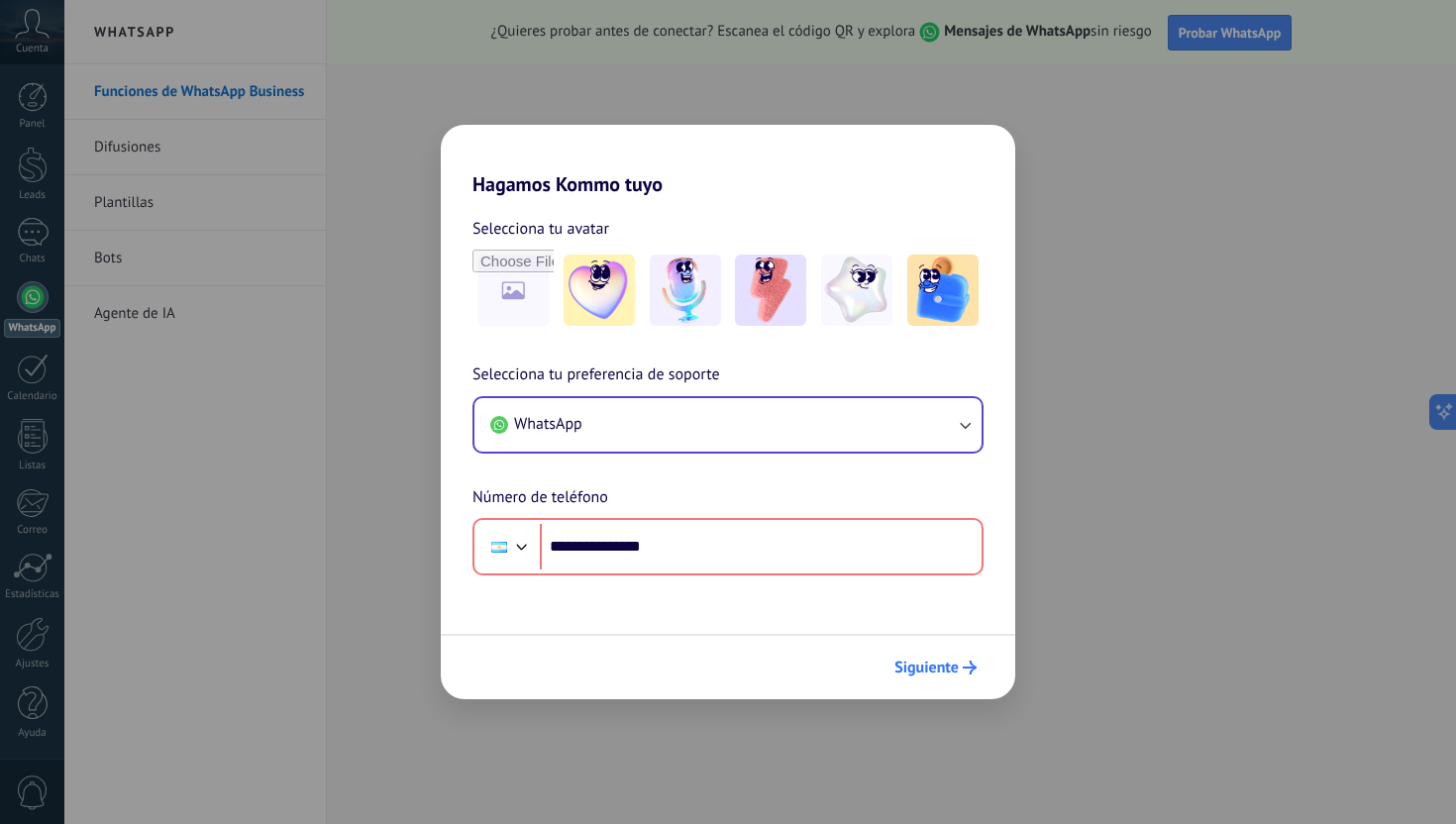 click on "Siguiente" at bounding box center (926, 668) 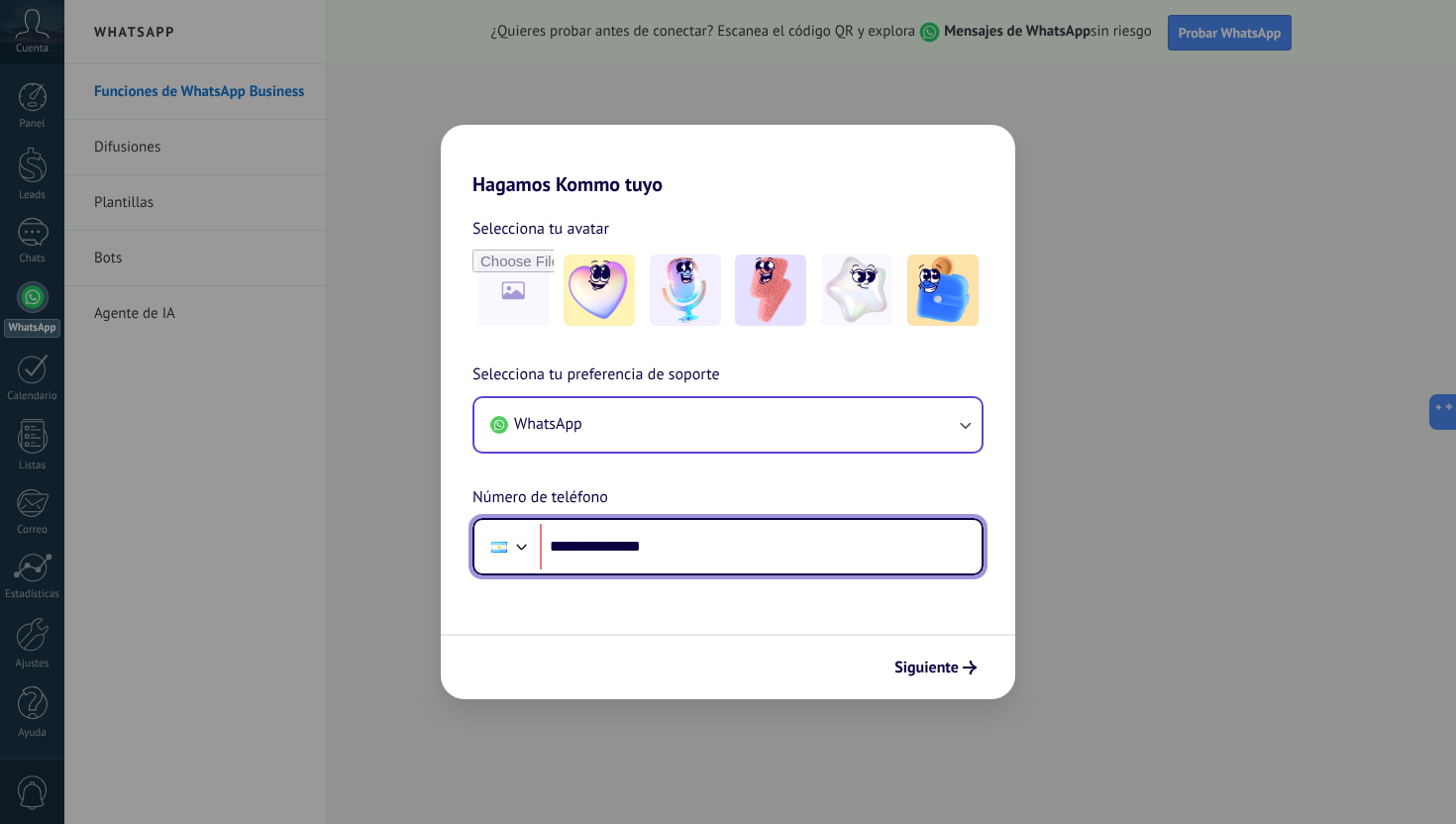 click on "**********" at bounding box center (761, 547) 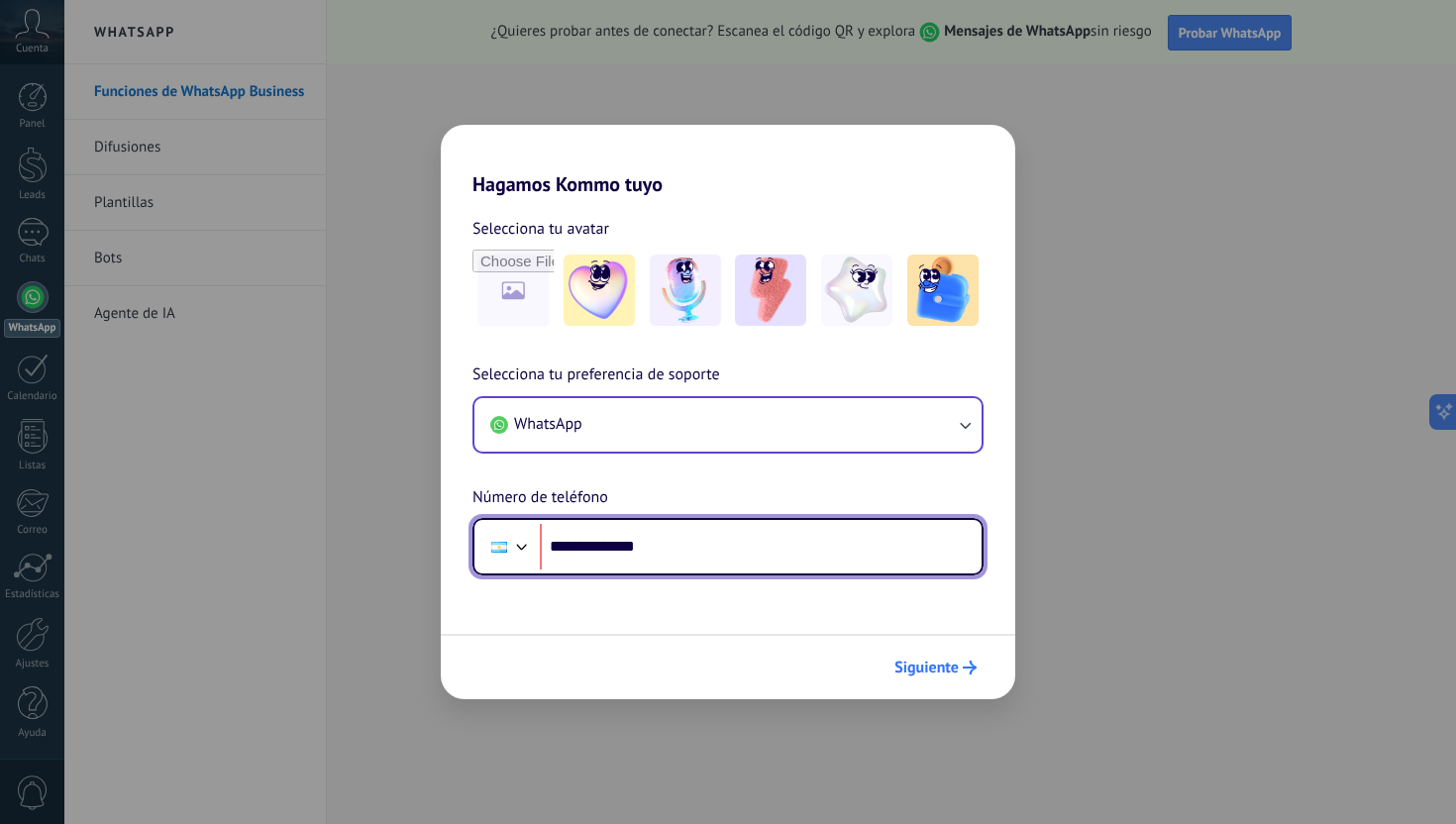 type on "**********" 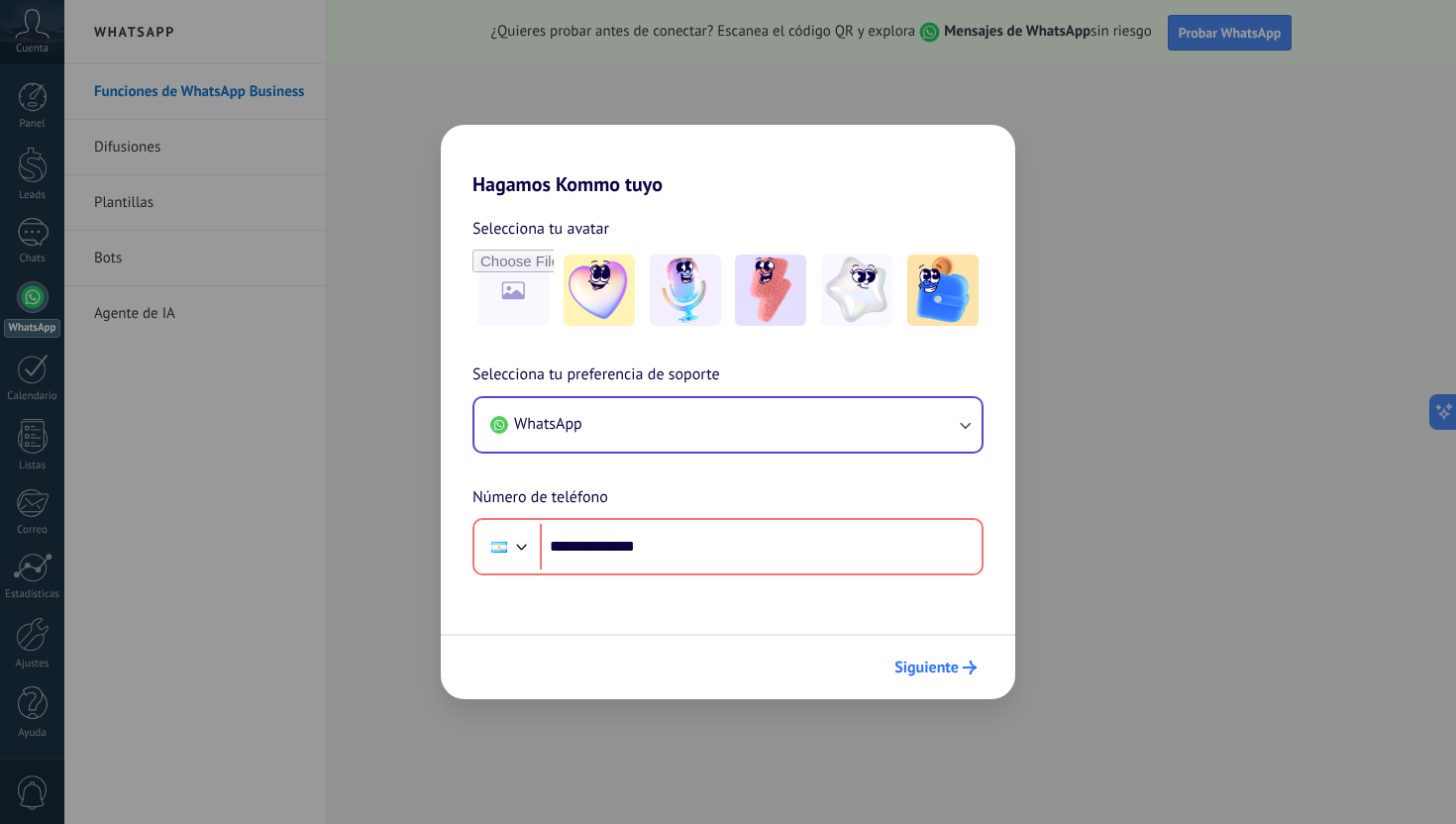 click on "Siguiente" at bounding box center [926, 668] 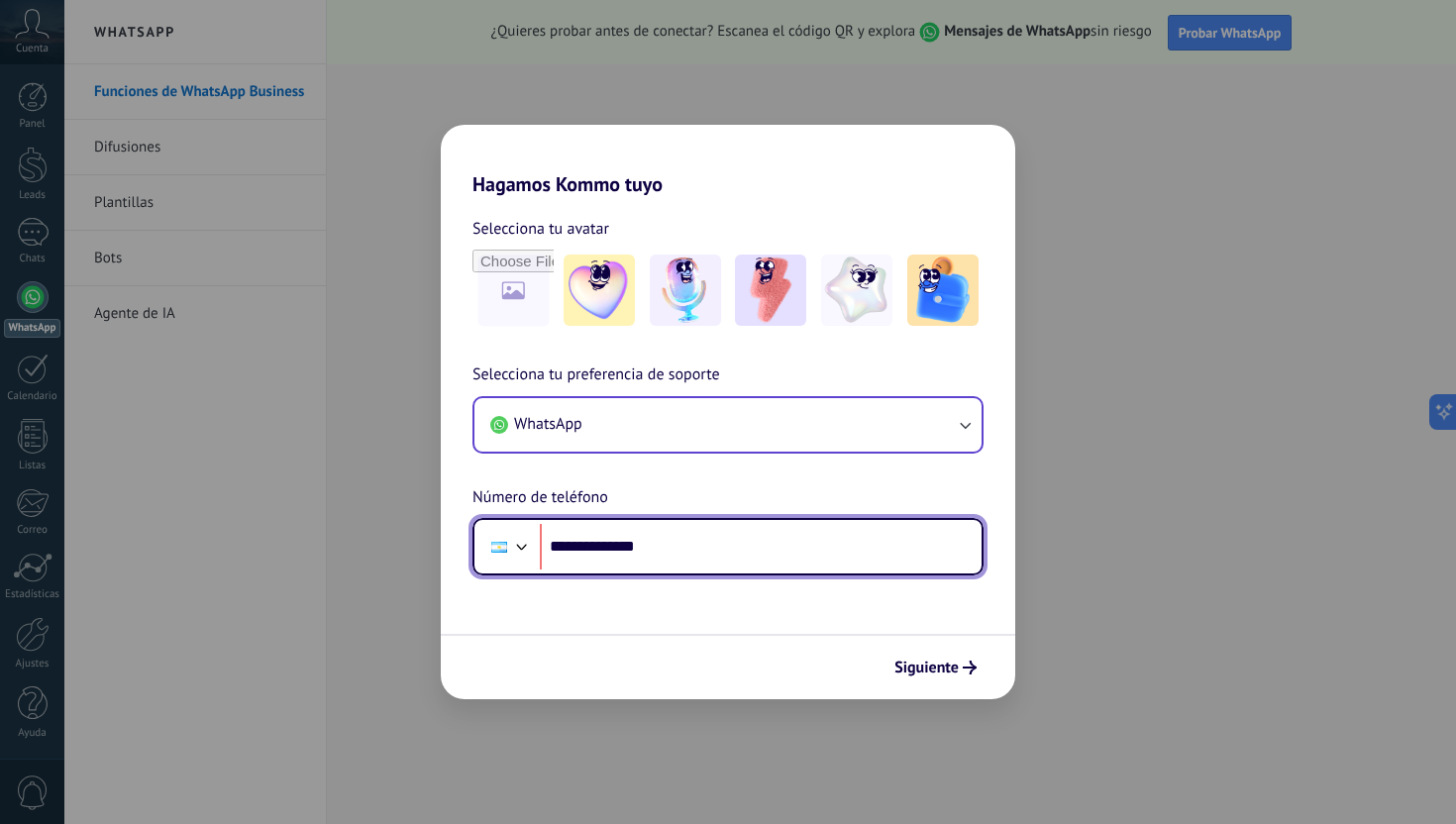 click at bounding box center [522, 545] 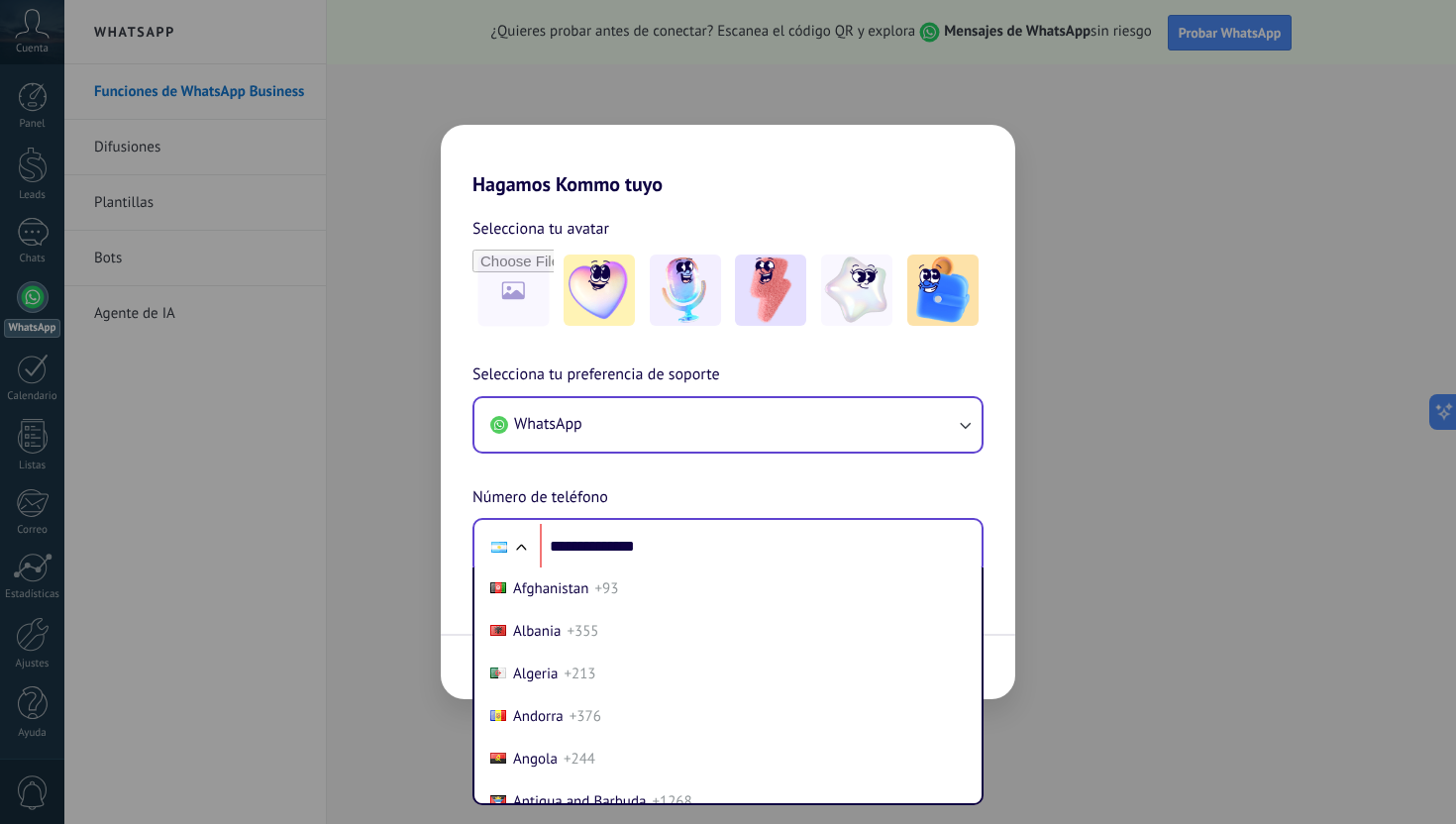 scroll, scrollTop: 64, scrollLeft: 0, axis: vertical 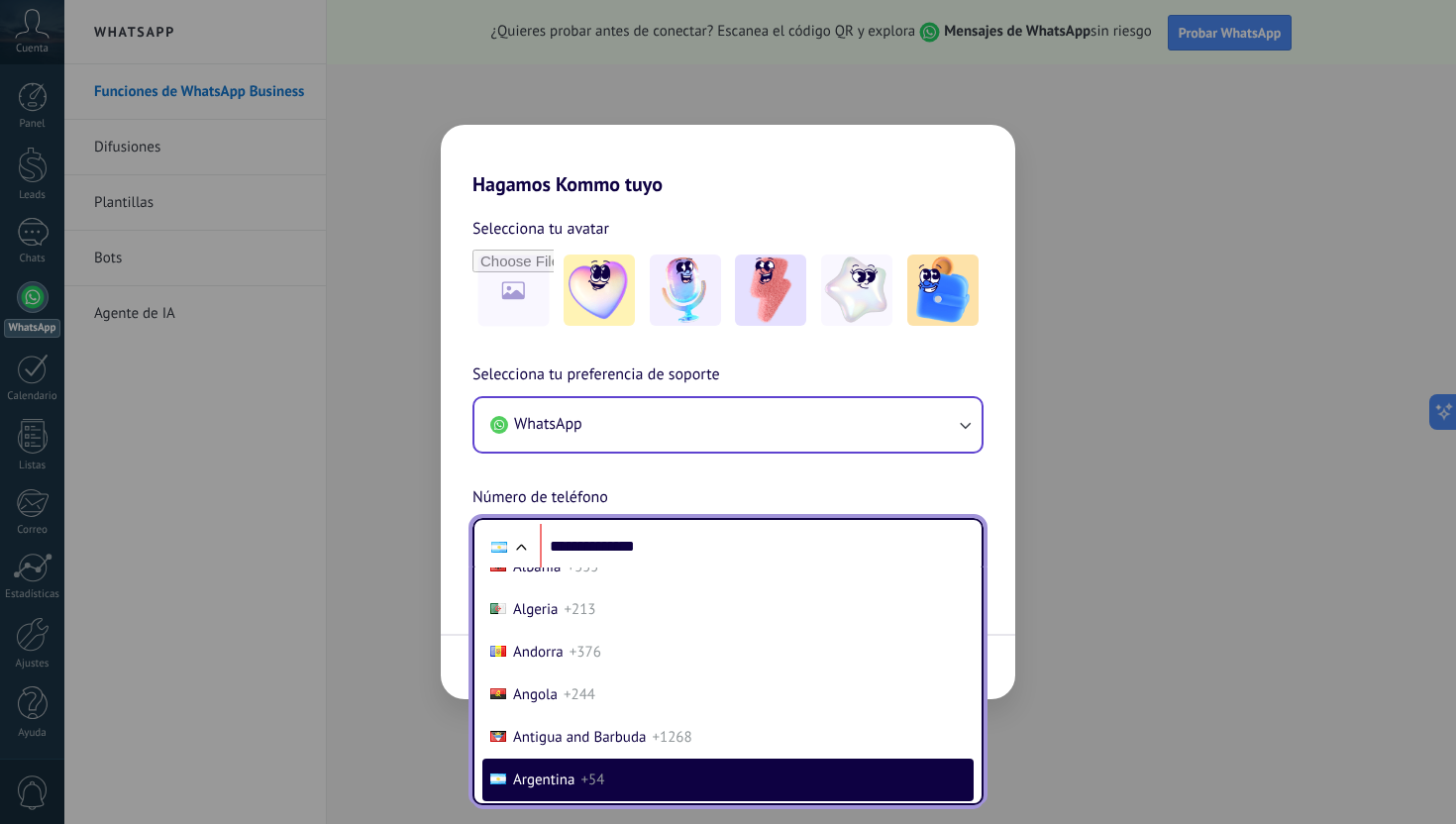 click on "Argentina" at bounding box center (544, 779) 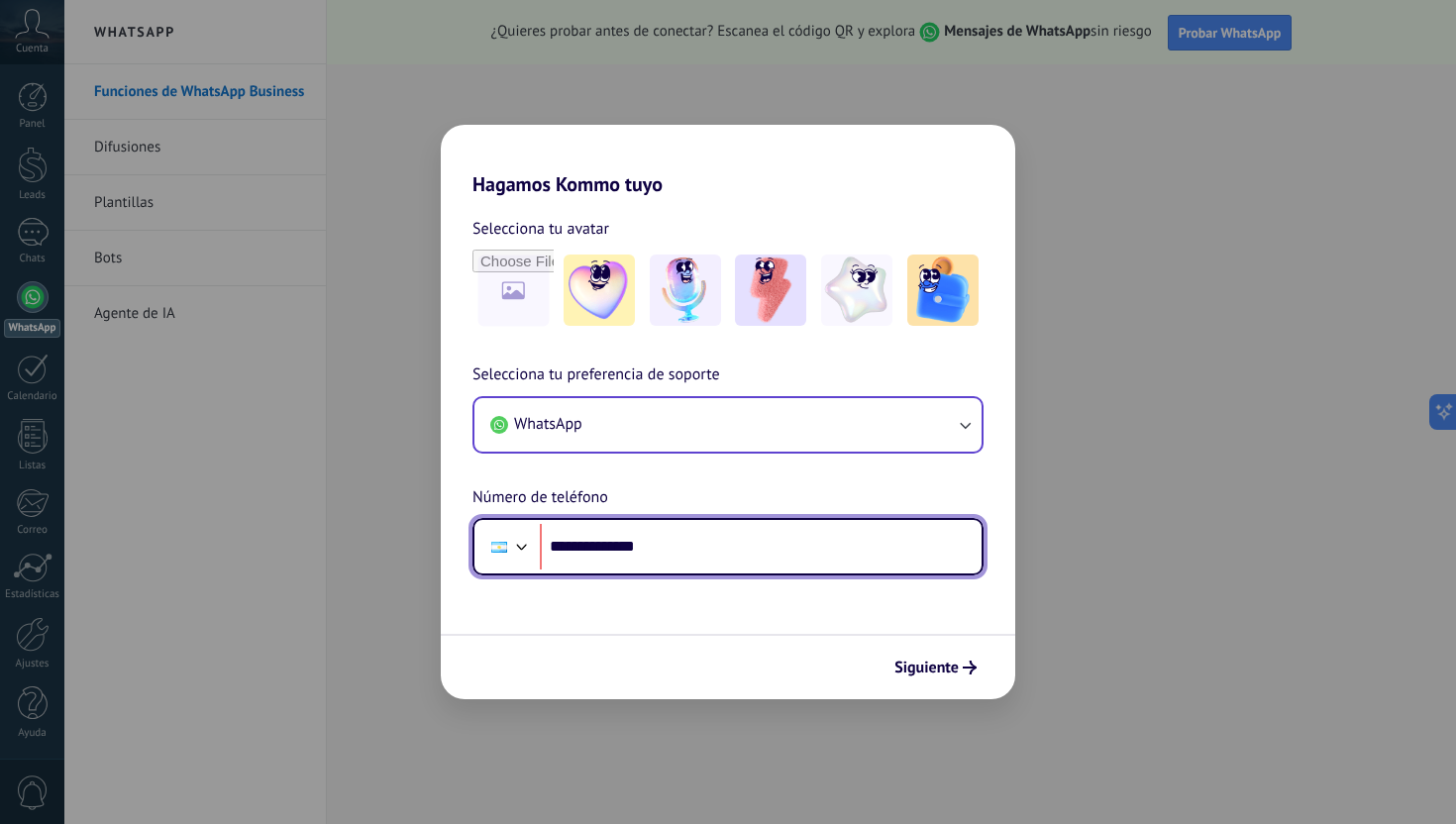 drag, startPoint x: 666, startPoint y: 554, endPoint x: 560, endPoint y: 554, distance: 106 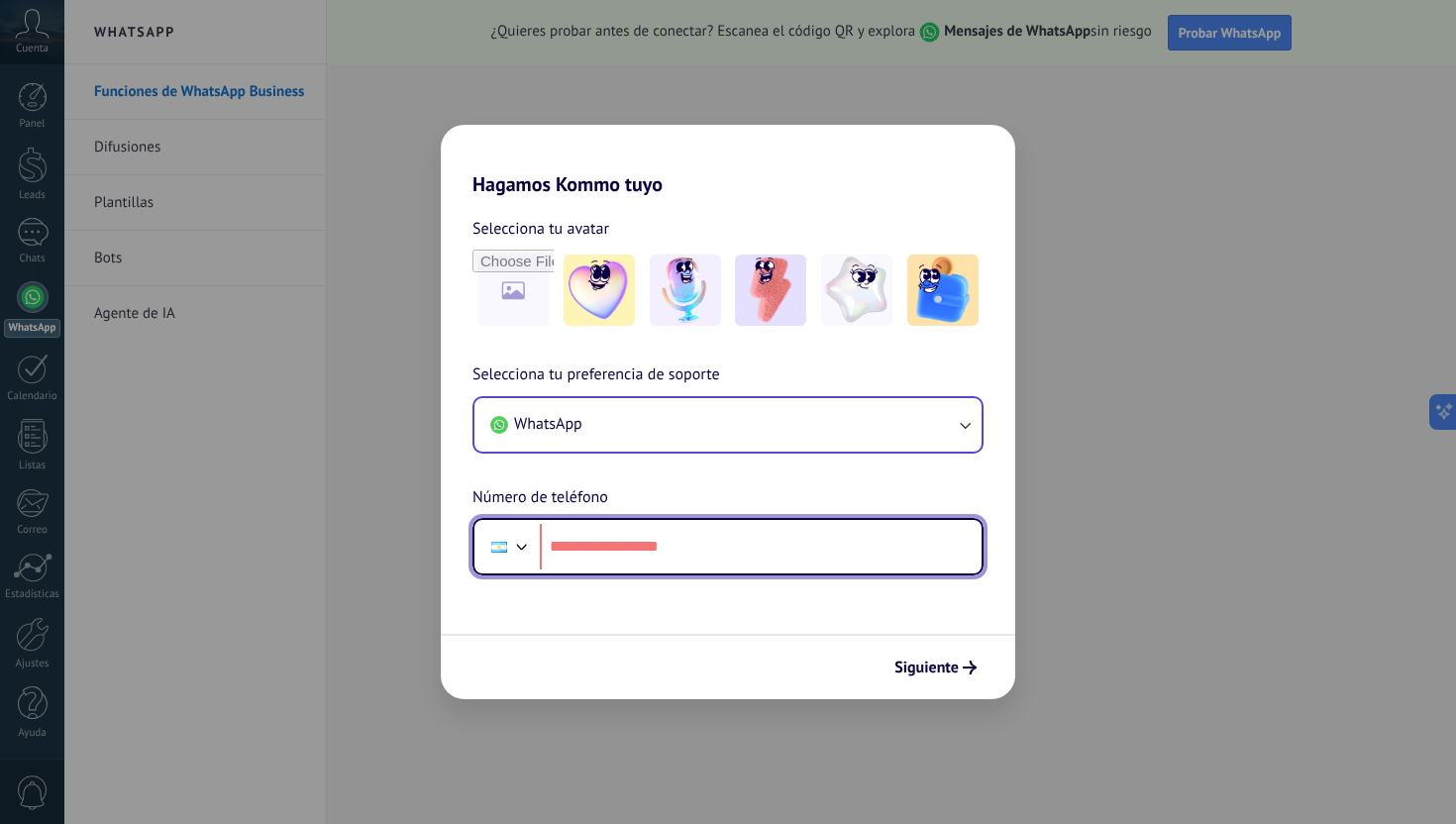 paste on "**********" 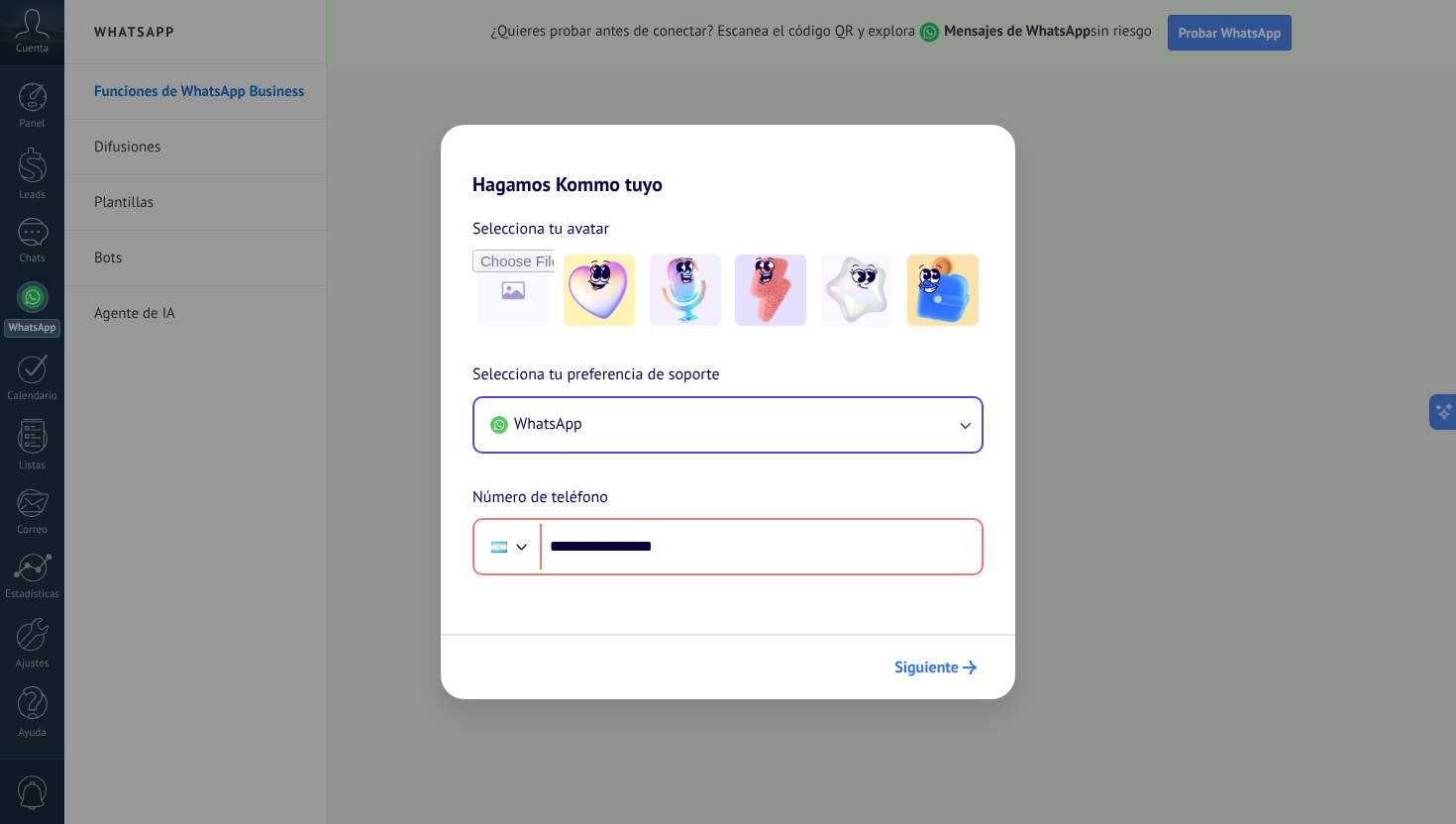 click on "Siguiente" at bounding box center (926, 668) 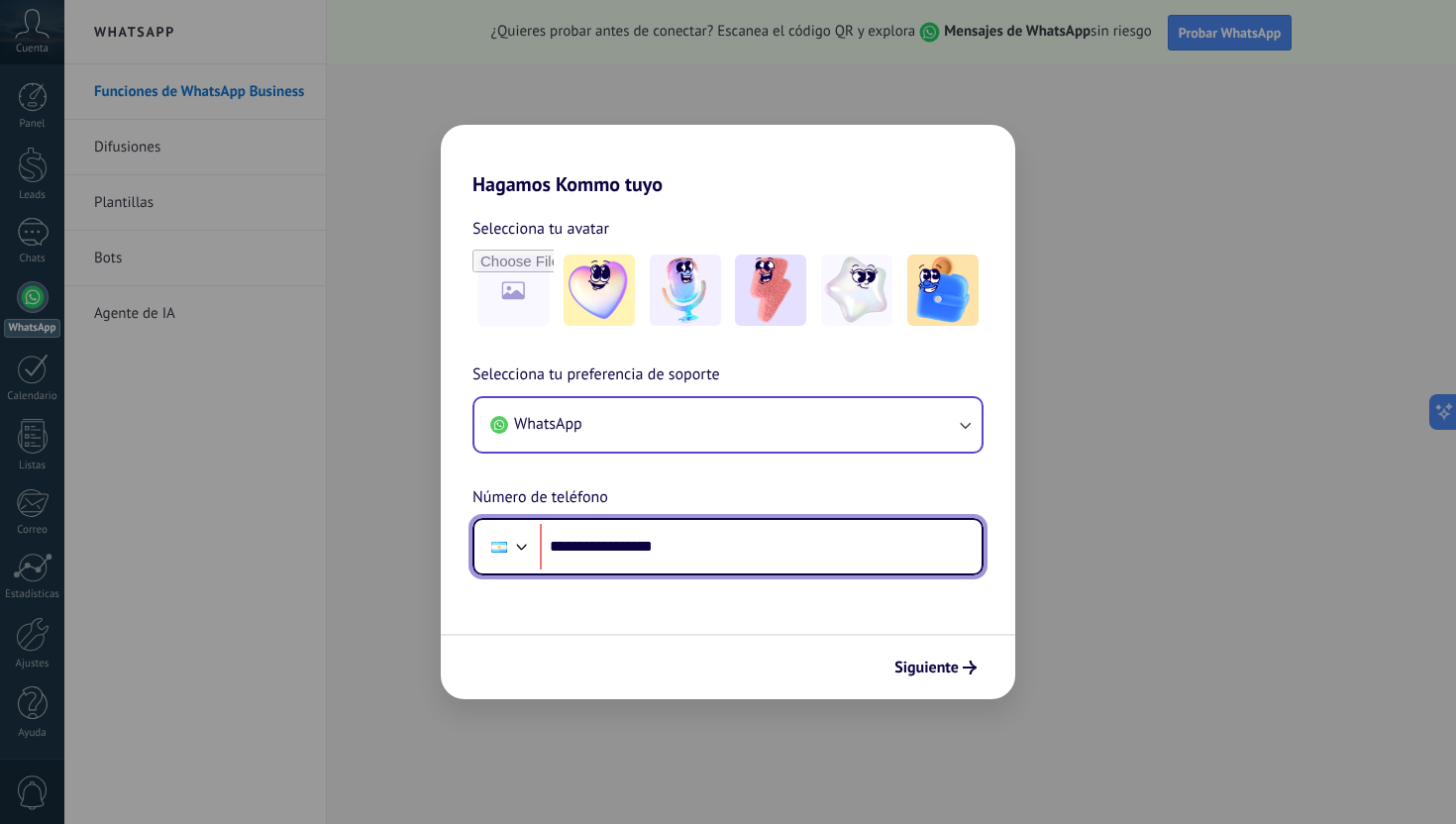 click on "**********" at bounding box center (761, 547) 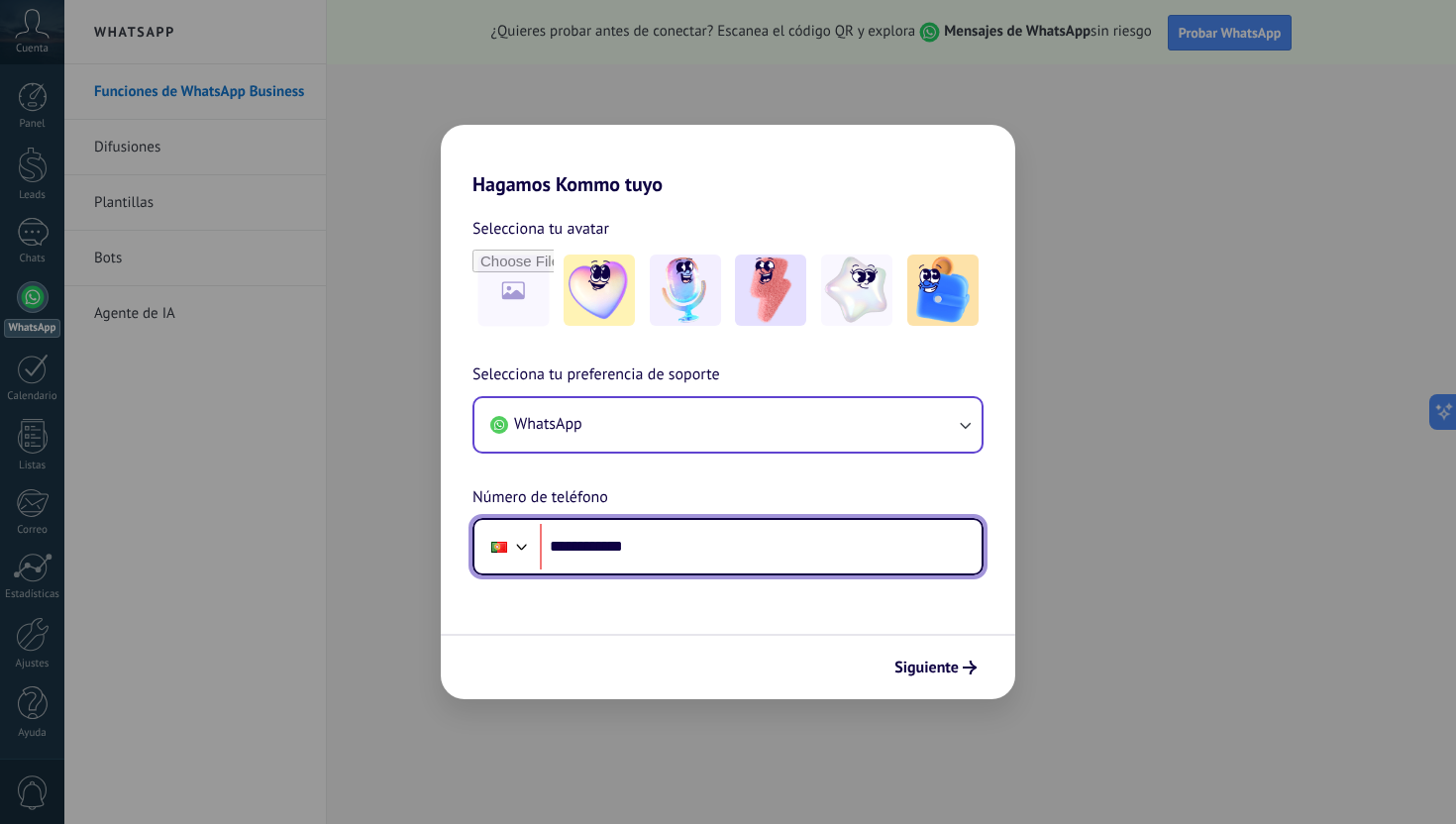 drag, startPoint x: 794, startPoint y: 557, endPoint x: 515, endPoint y: 556, distance: 279.00179 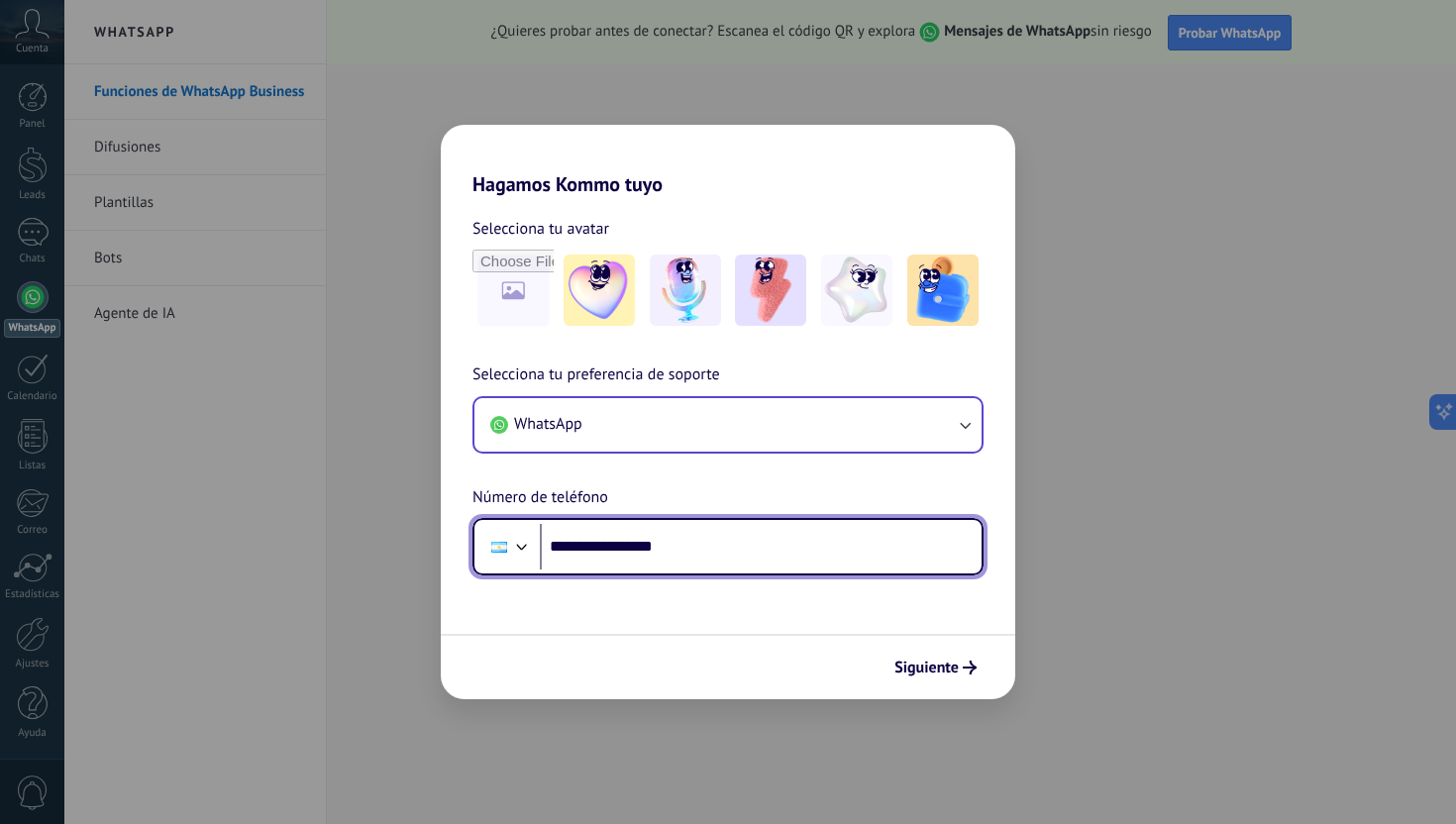 click on "**********" at bounding box center [761, 547] 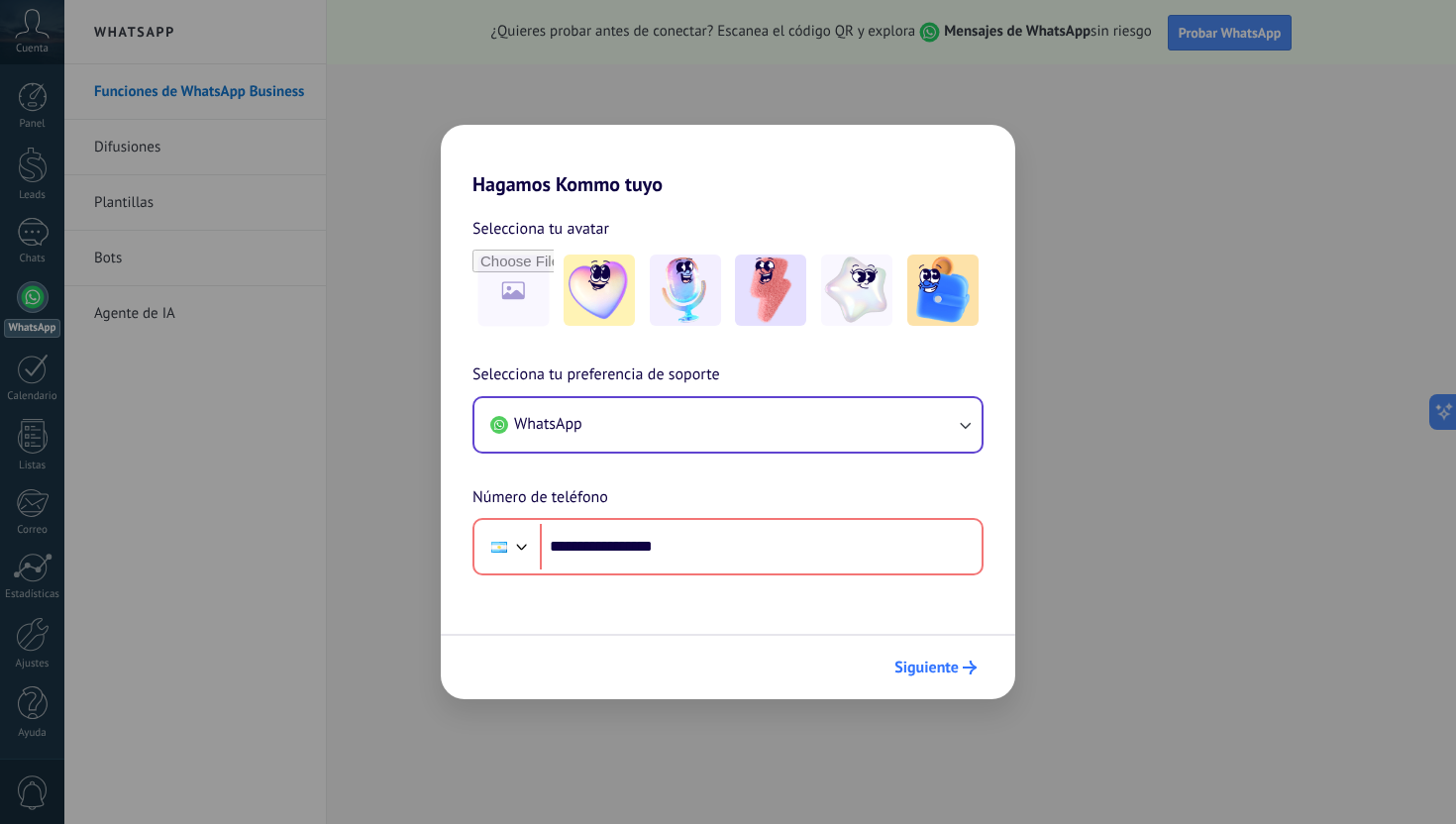 click on "Siguiente" at bounding box center [926, 668] 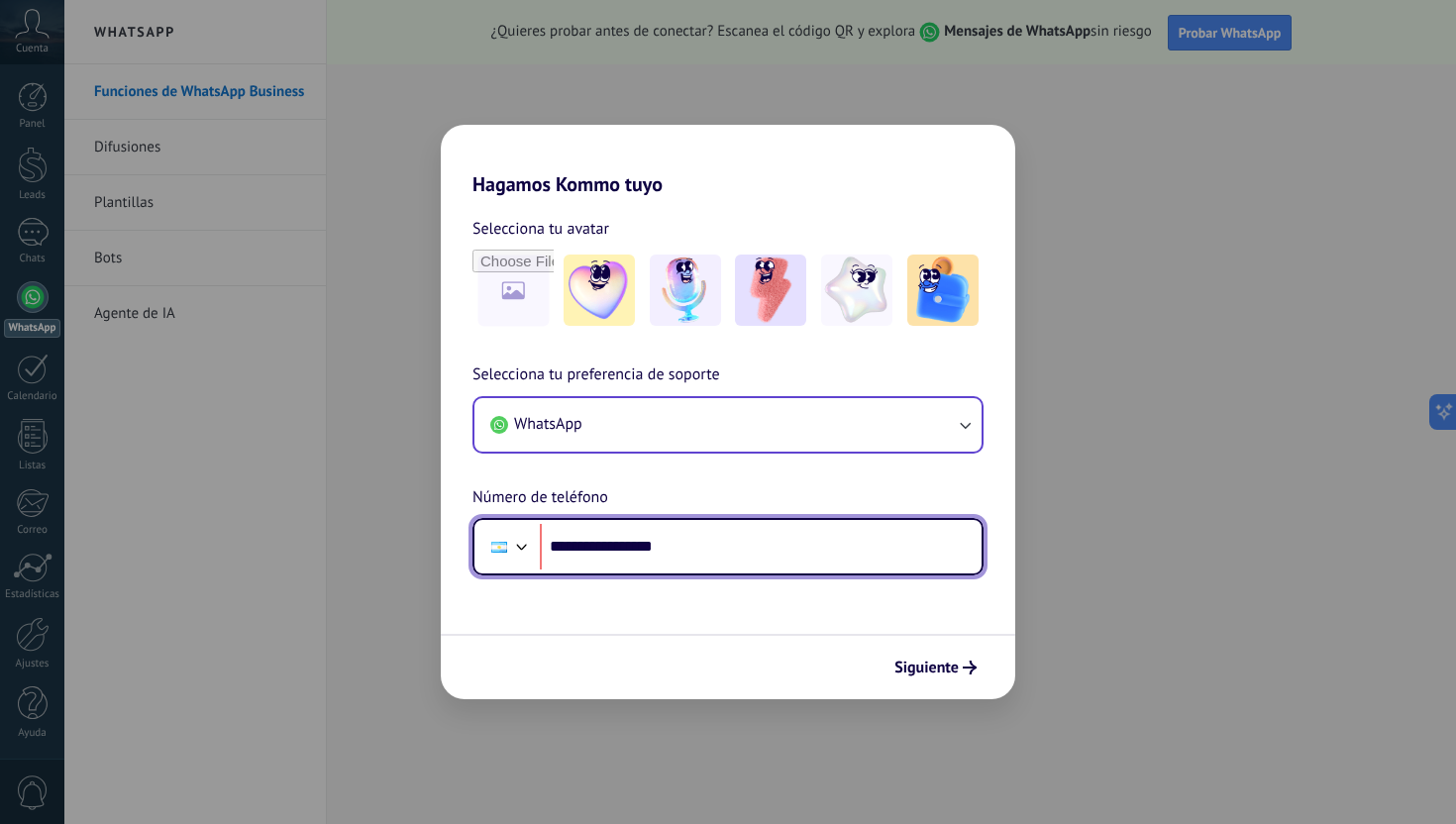 drag, startPoint x: 592, startPoint y: 544, endPoint x: 535, endPoint y: 544, distance: 57 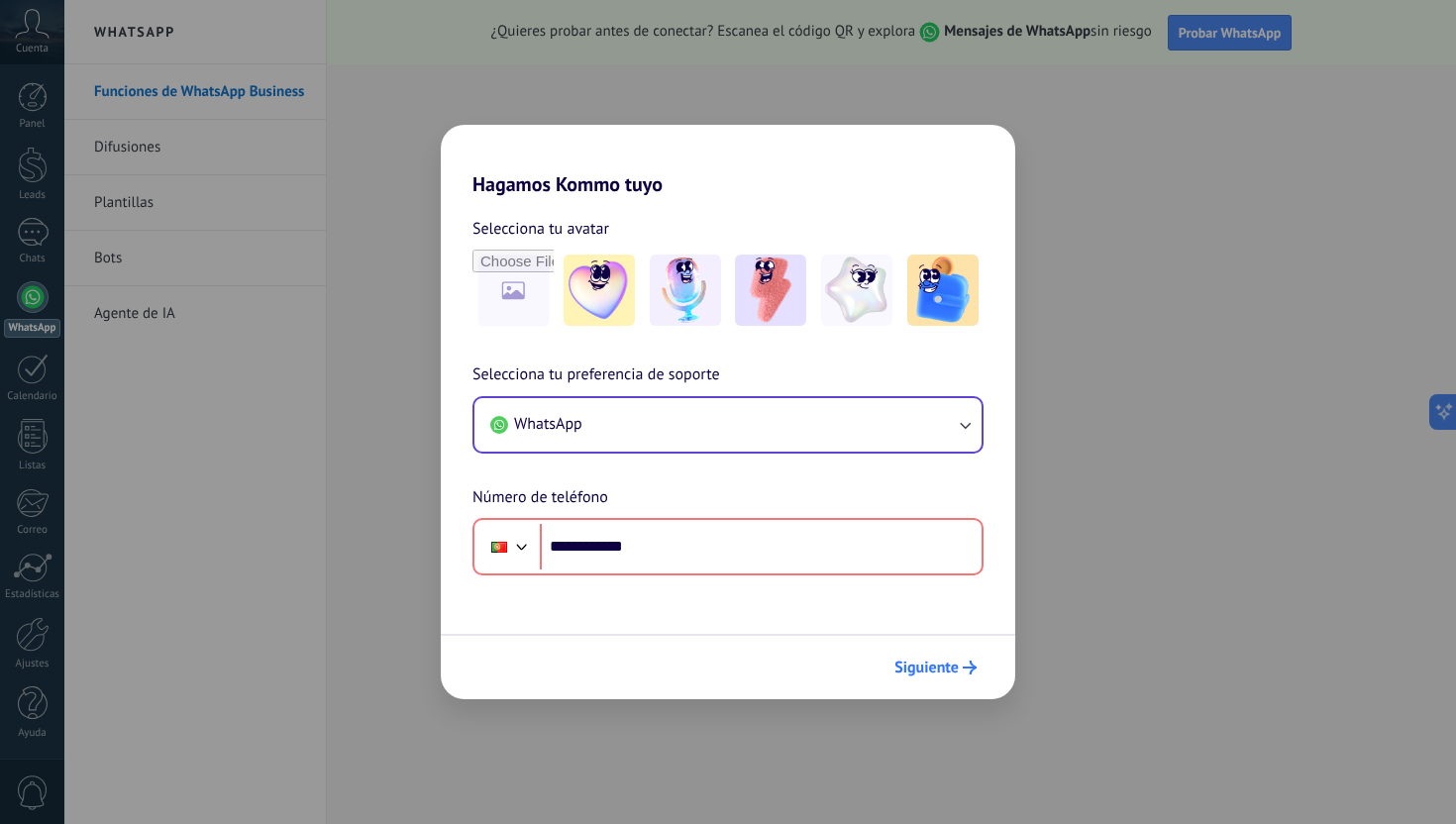 click on "Siguiente" at bounding box center [926, 668] 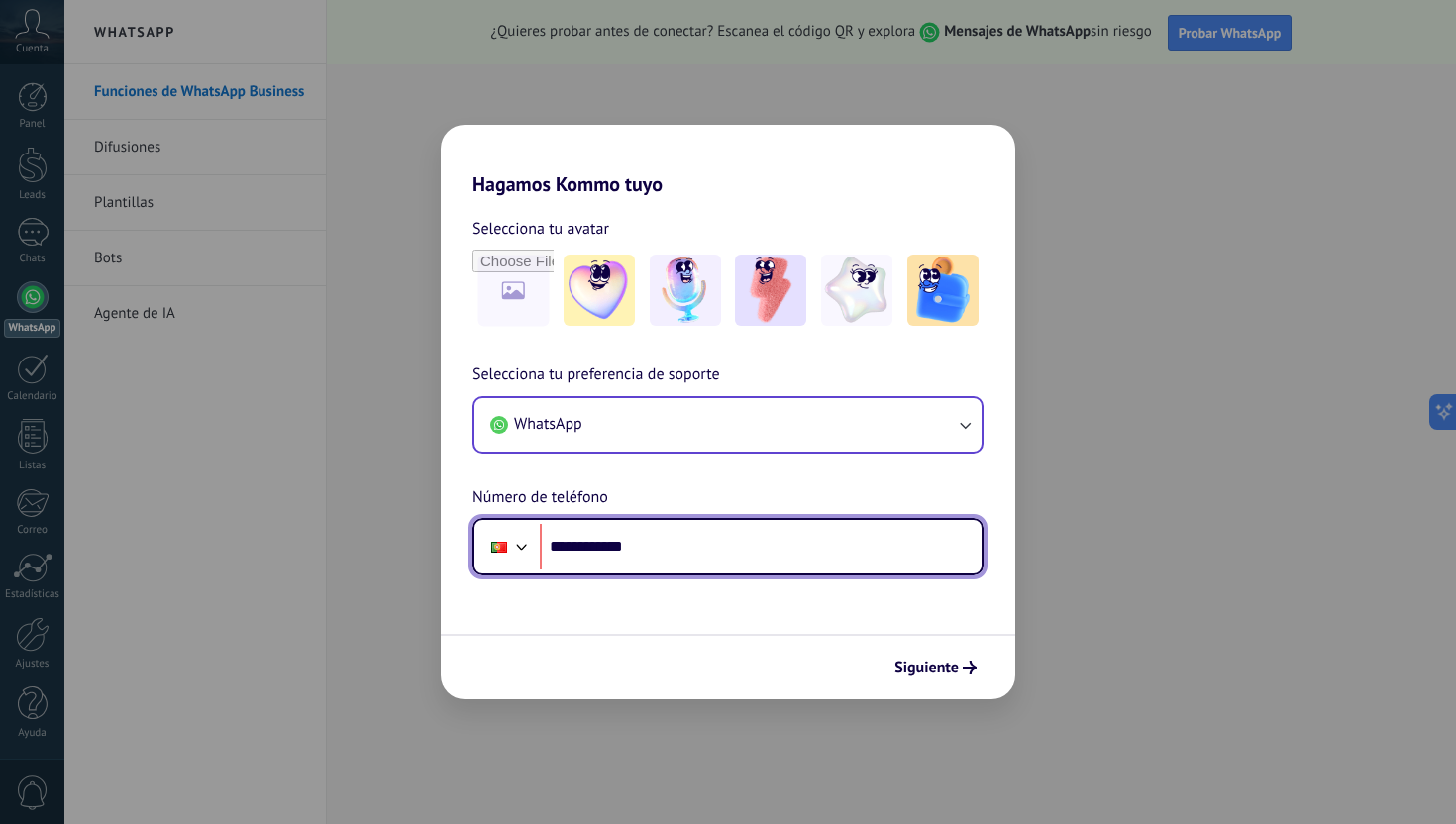 drag, startPoint x: 678, startPoint y: 537, endPoint x: 532, endPoint y: 537, distance: 146 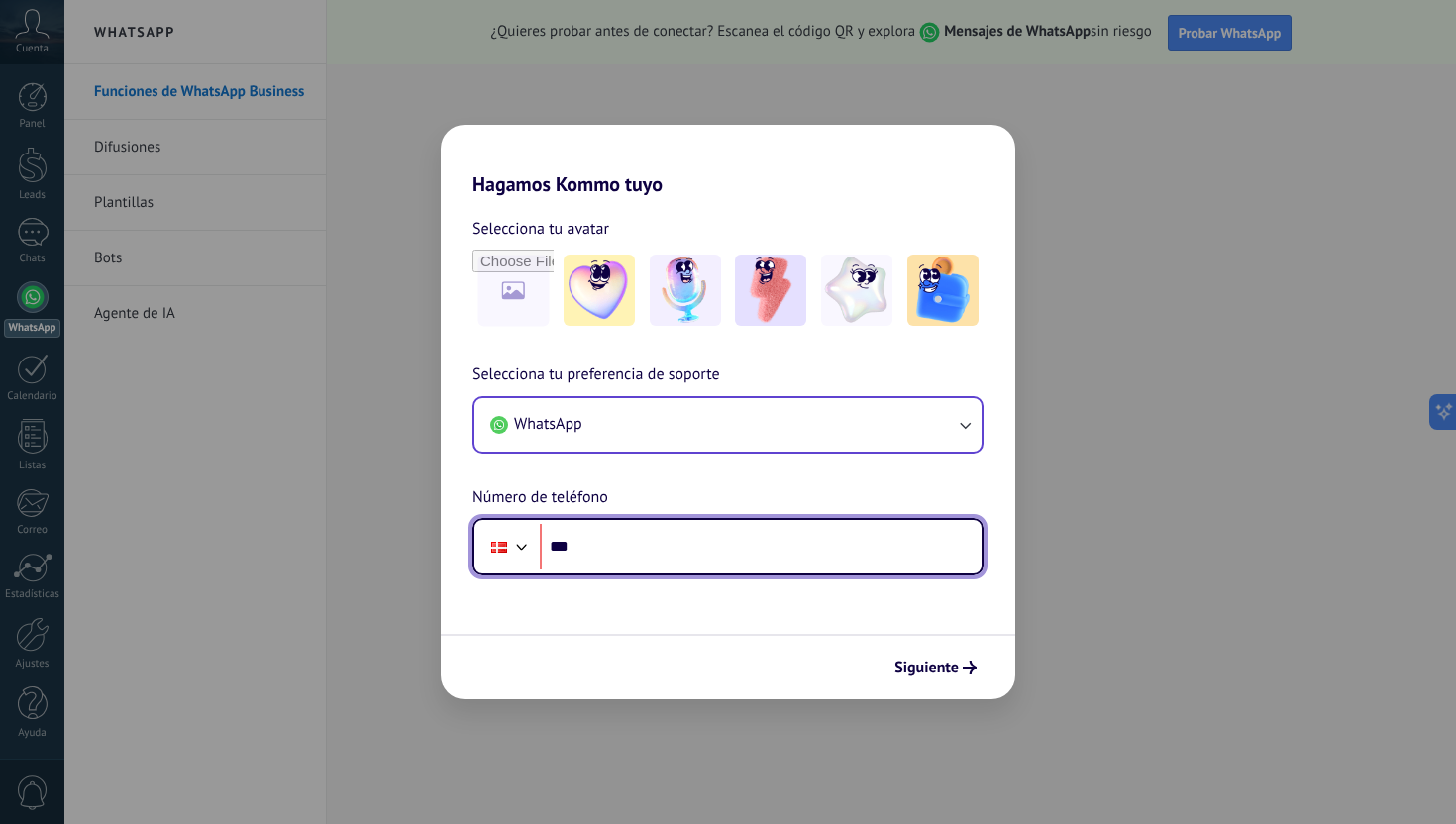 type on "**" 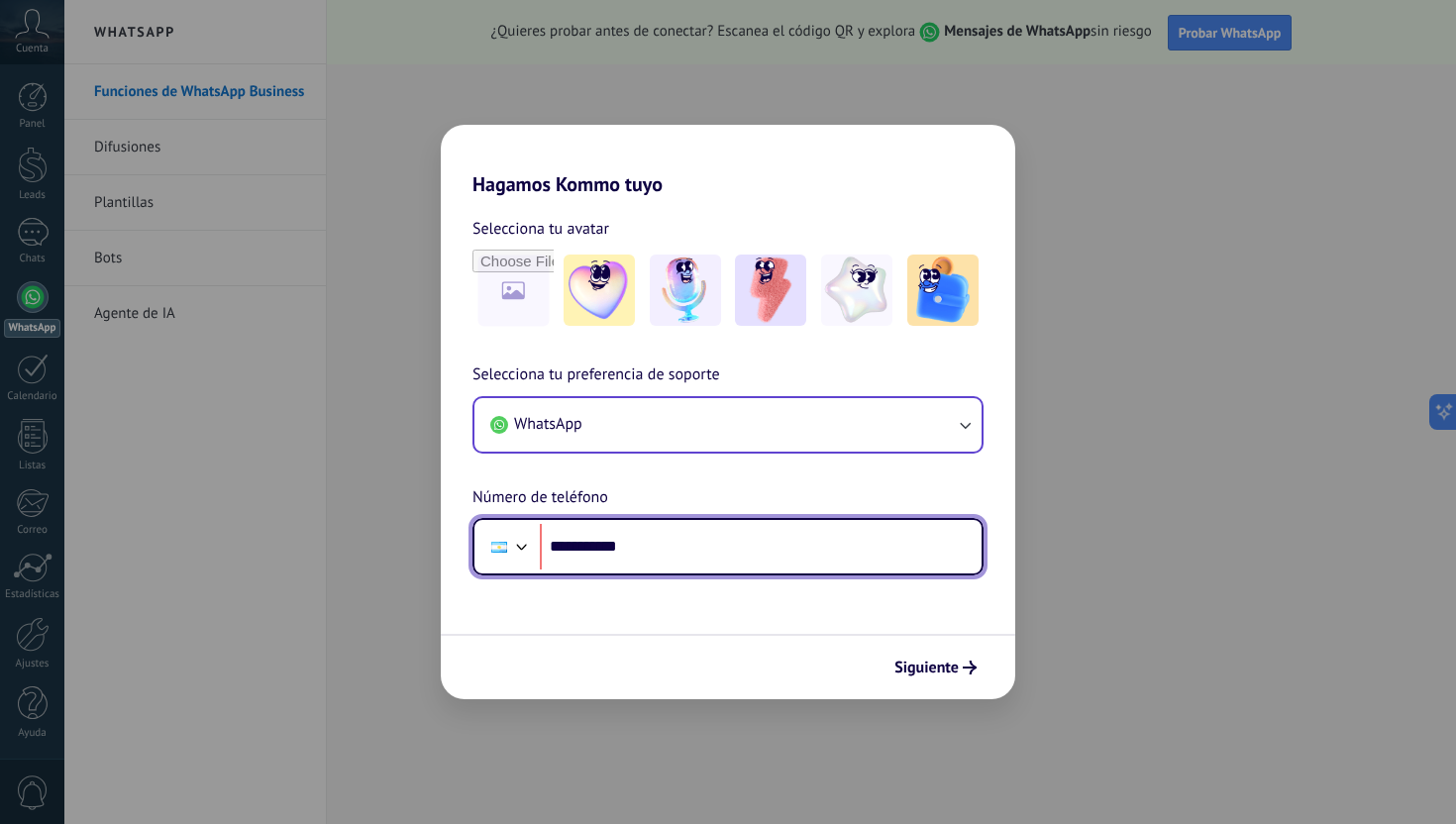 click on "**********" at bounding box center (761, 547) 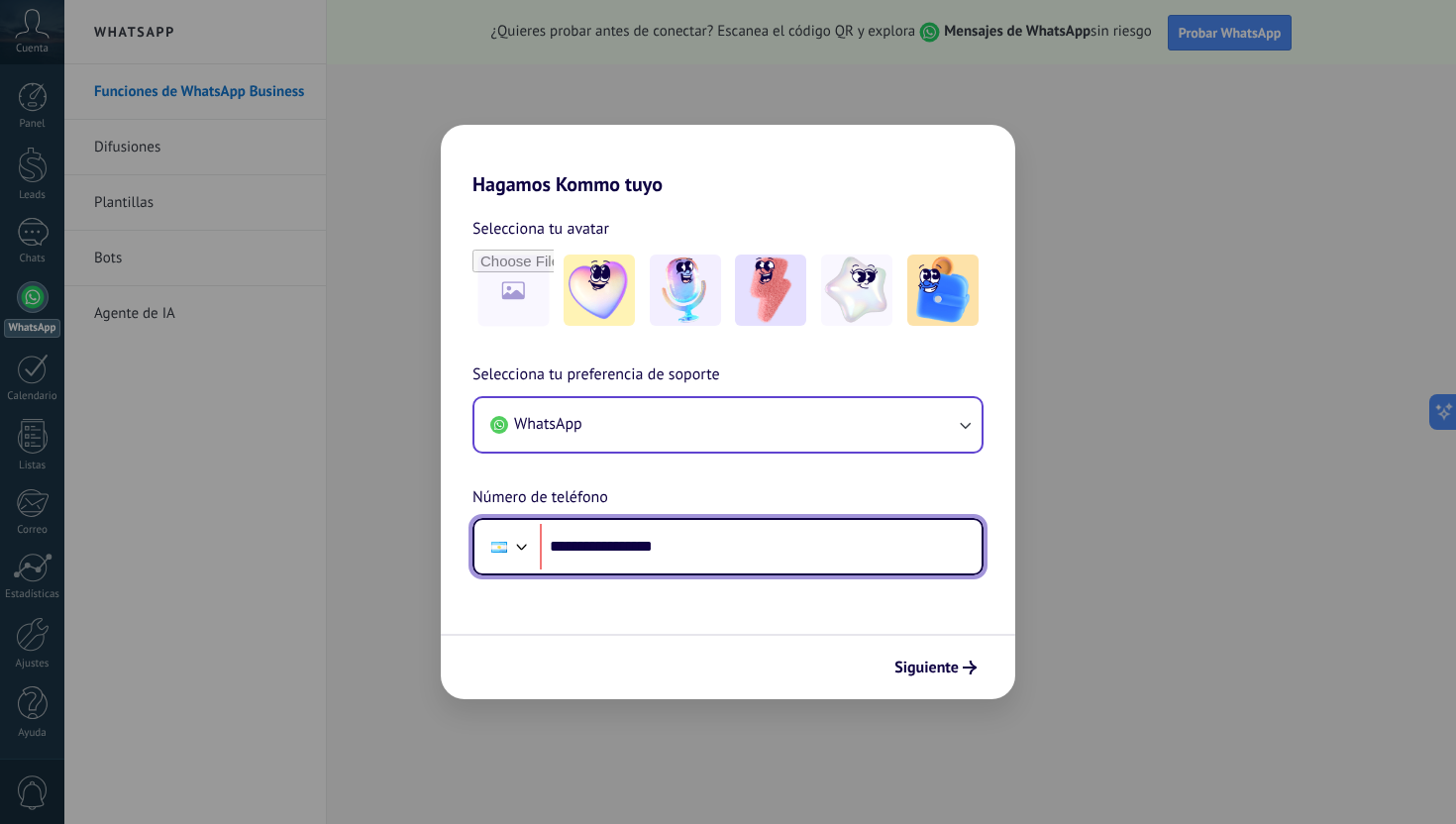 click on "**********" at bounding box center (761, 547) 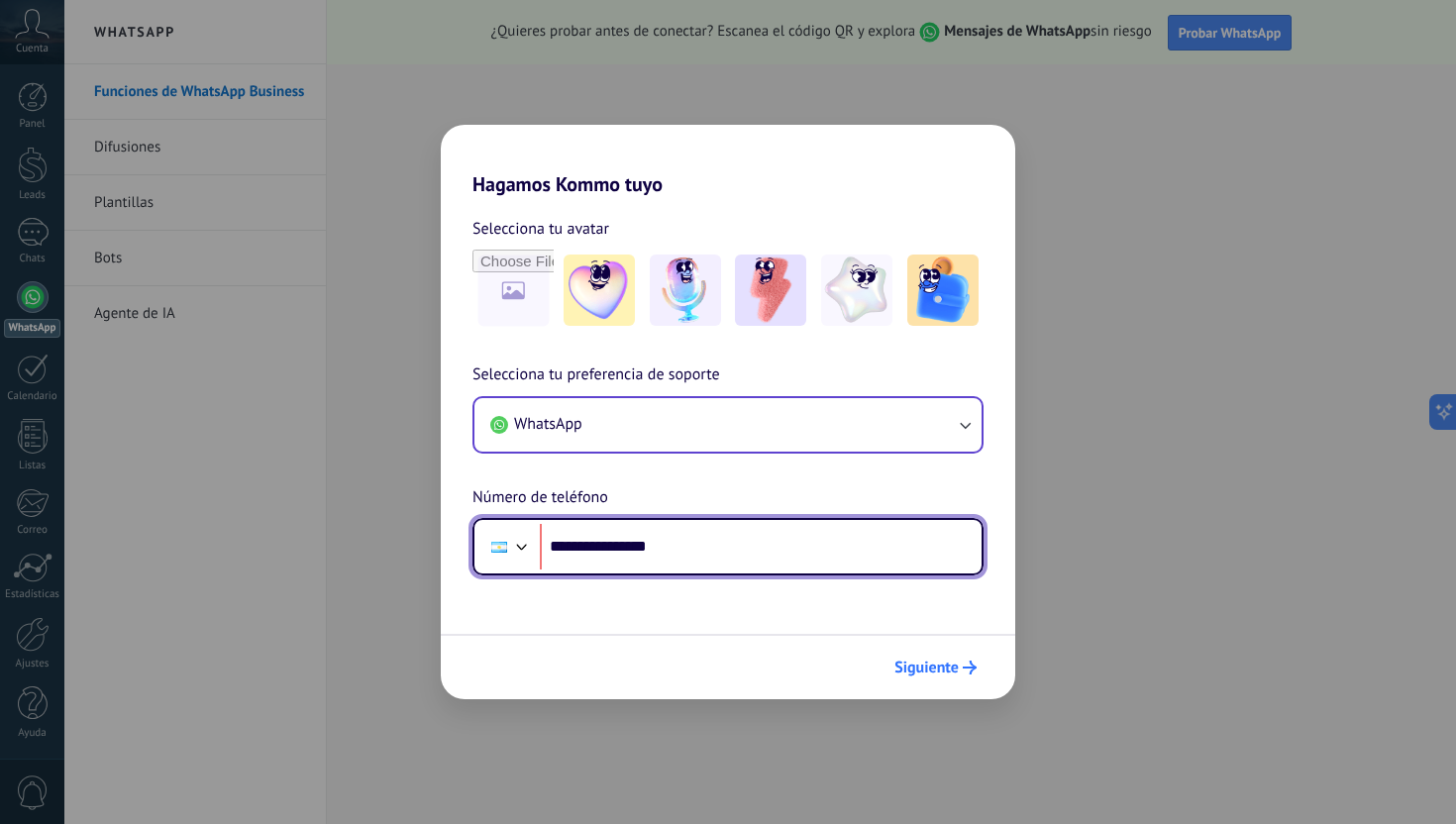 type on "**********" 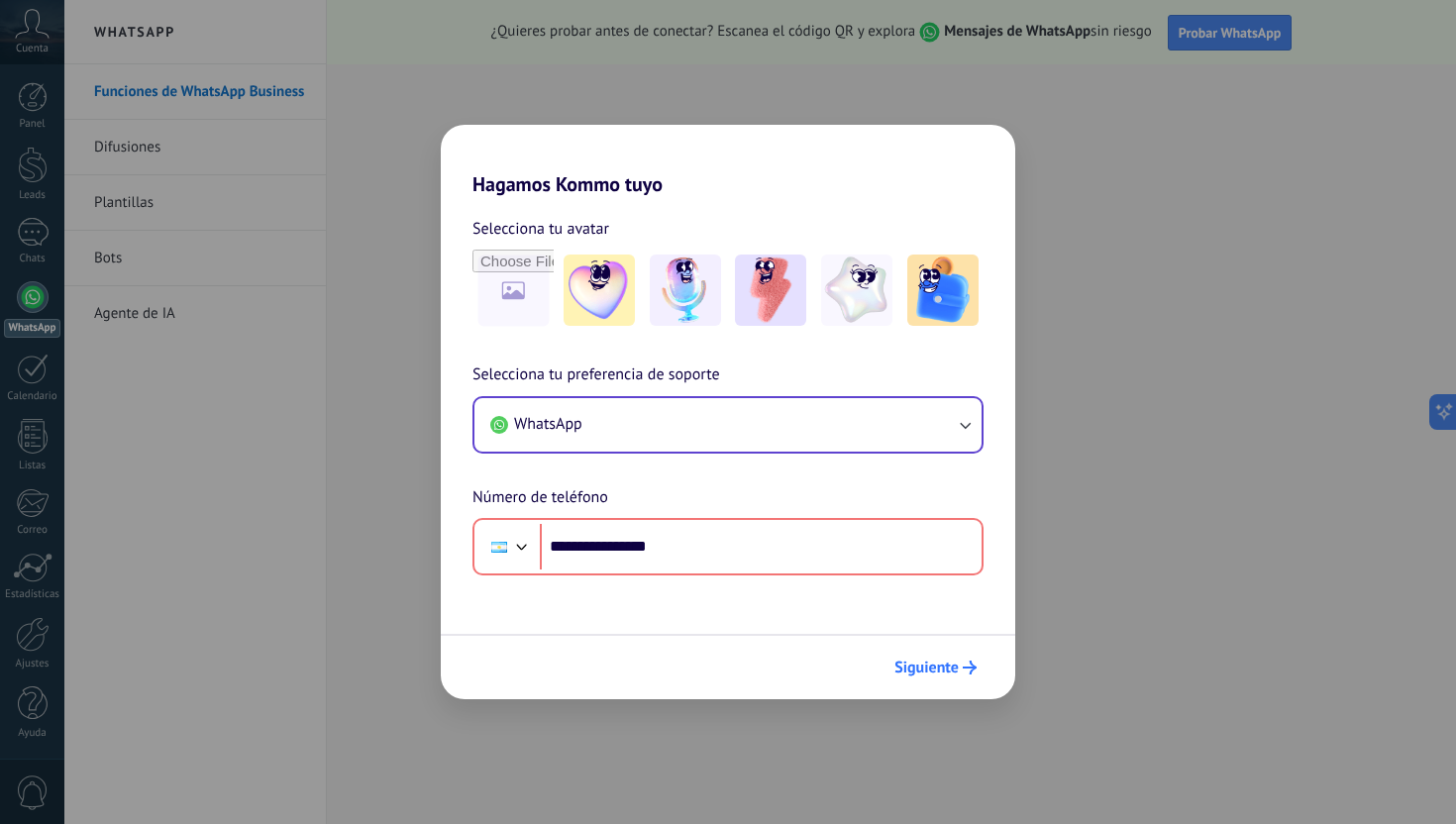 click on "Siguiente" at bounding box center [926, 668] 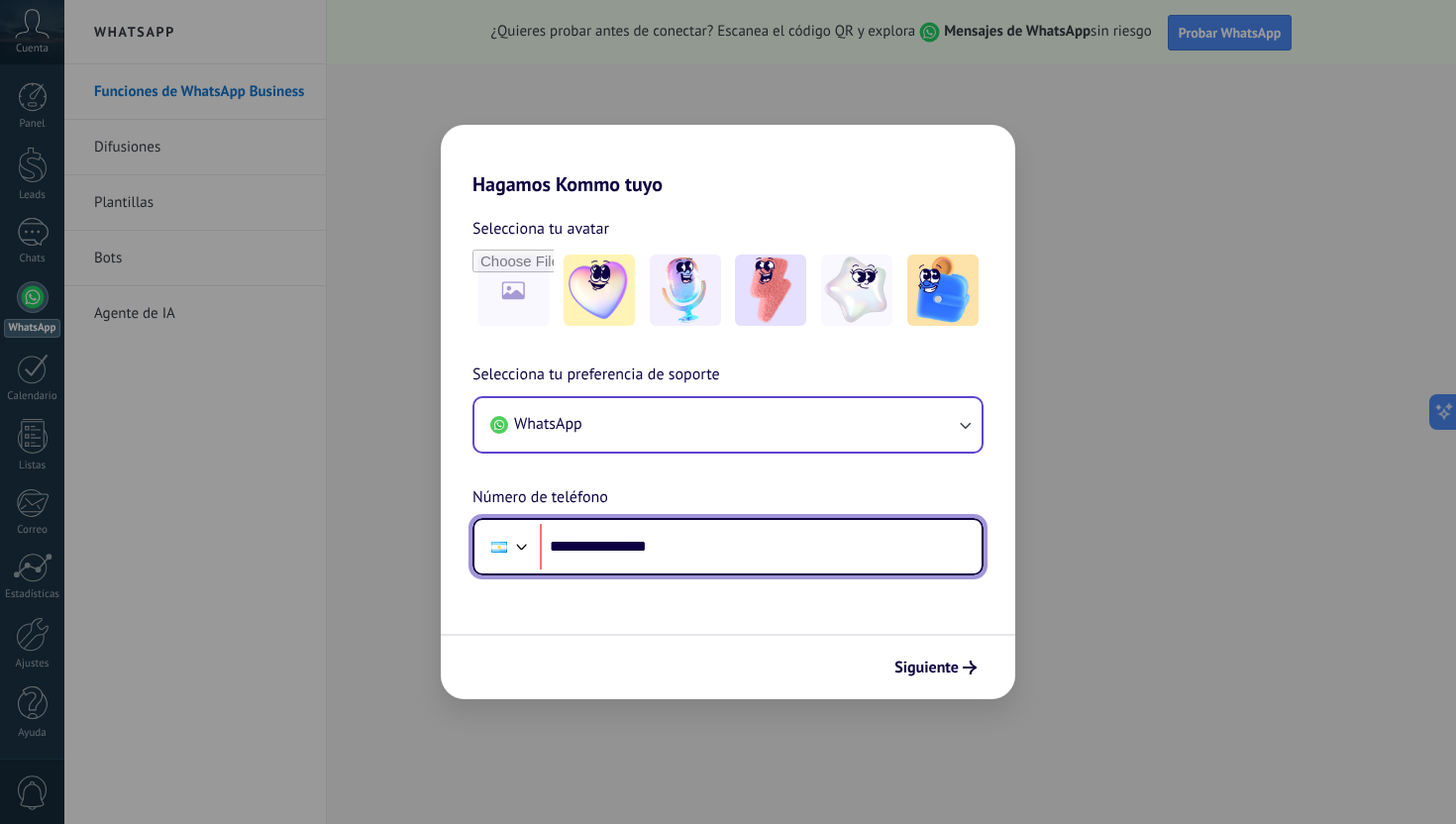 drag, startPoint x: 711, startPoint y: 545, endPoint x: 391, endPoint y: 530, distance: 320.3514 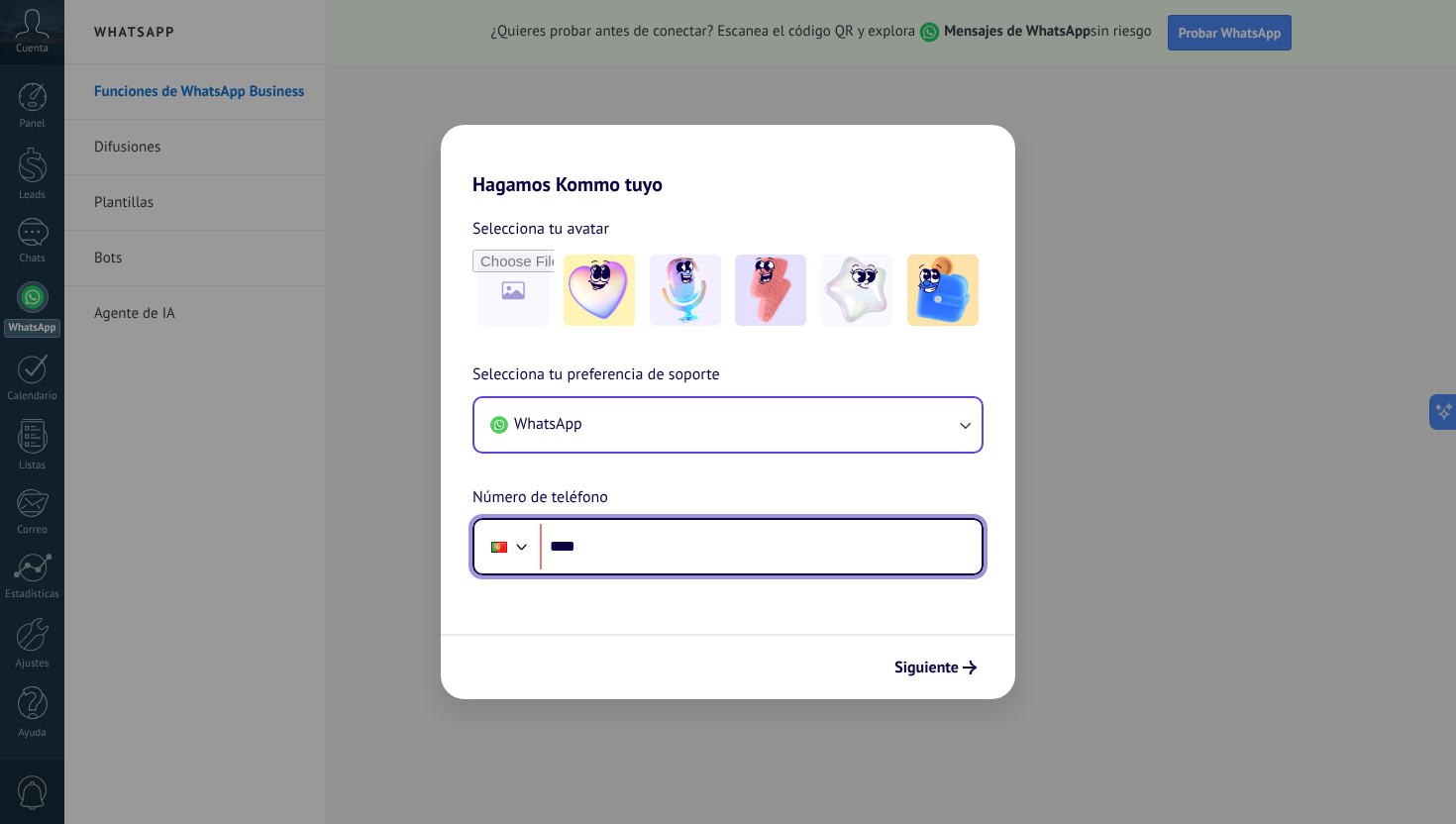 drag, startPoint x: 606, startPoint y: 541, endPoint x: 518, endPoint y: 537, distance: 88.09086 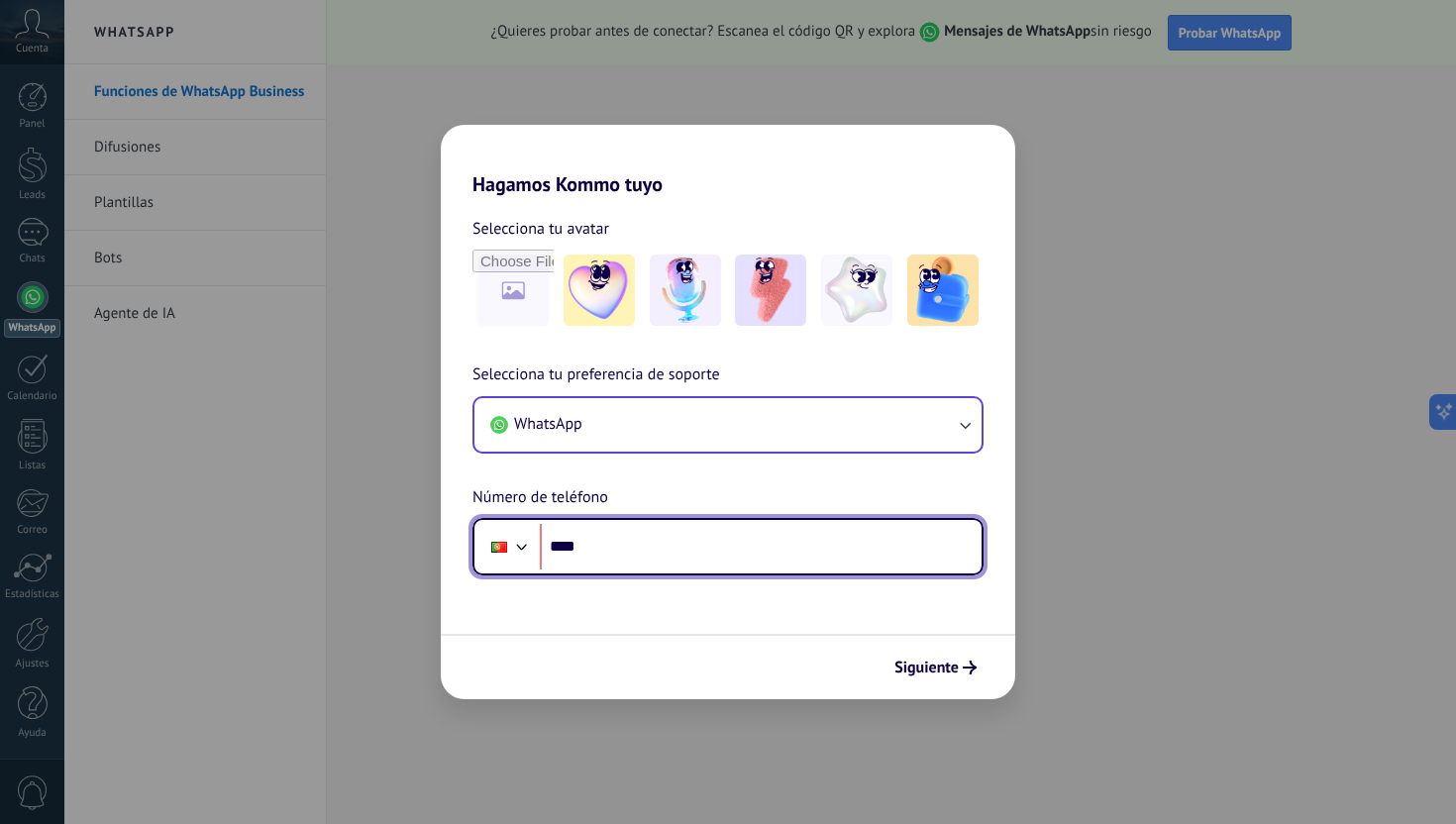 paste on "**********" 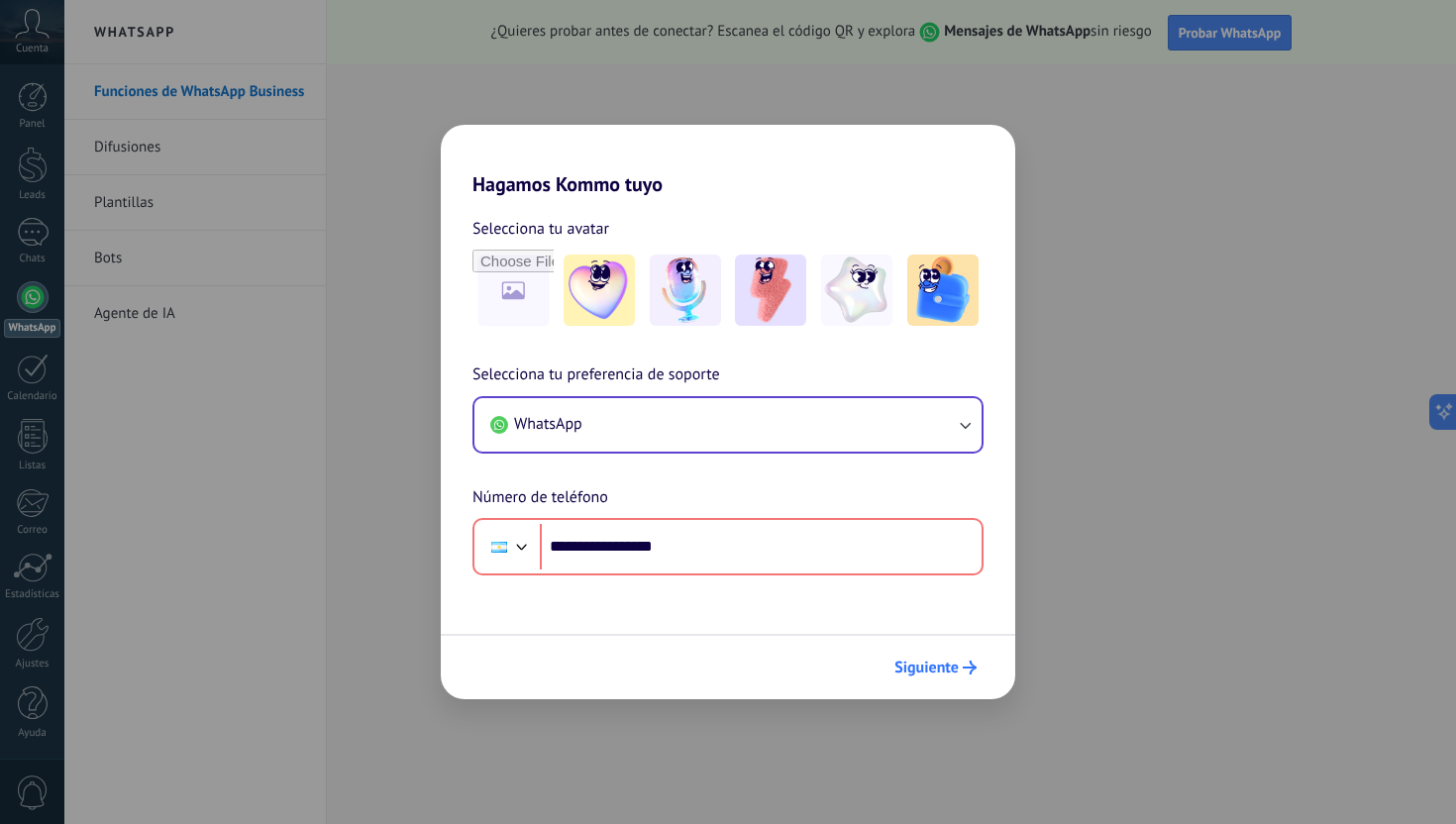 click on "Siguiente" at bounding box center (926, 668) 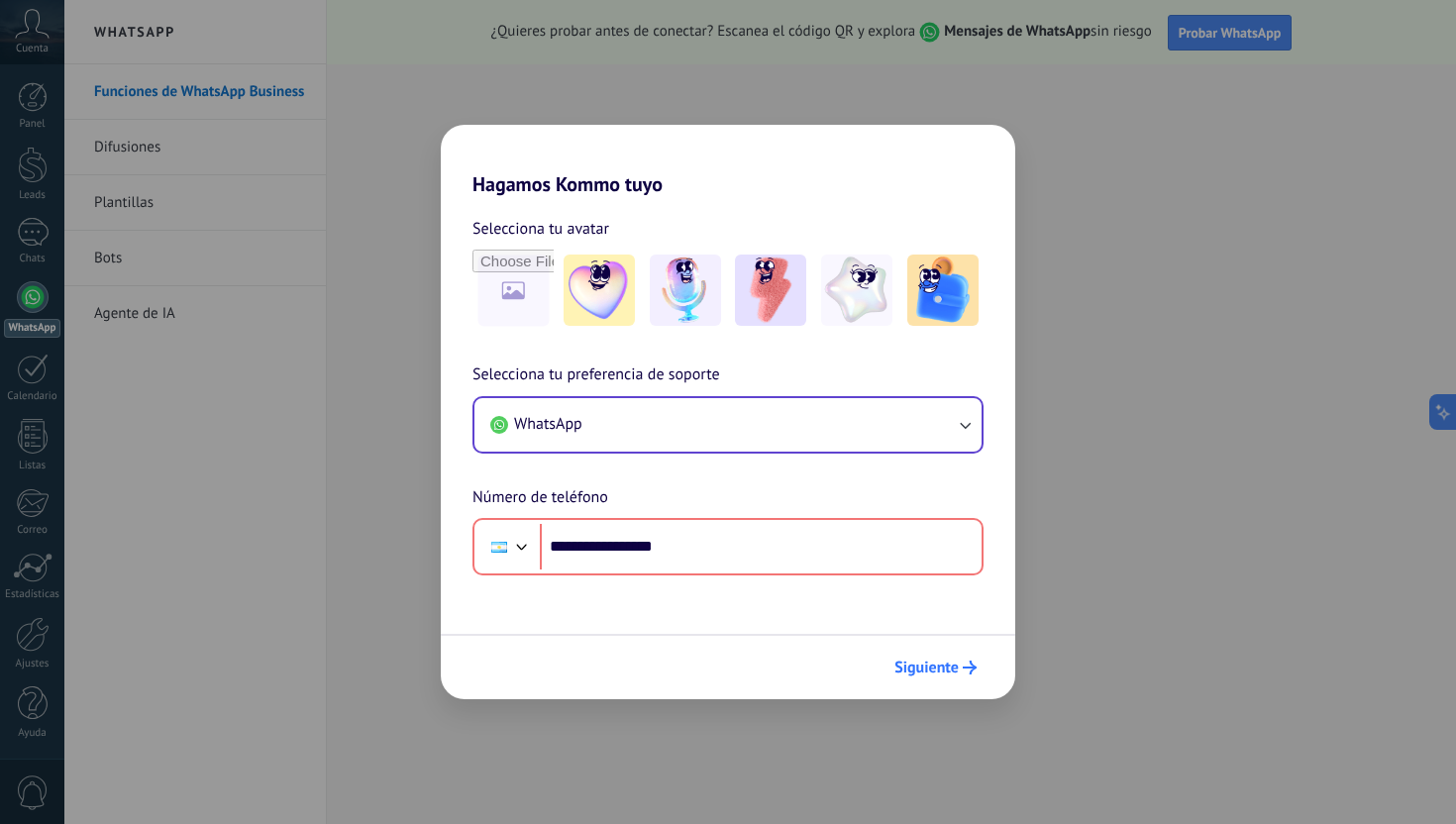 click on "Siguiente" at bounding box center (926, 668) 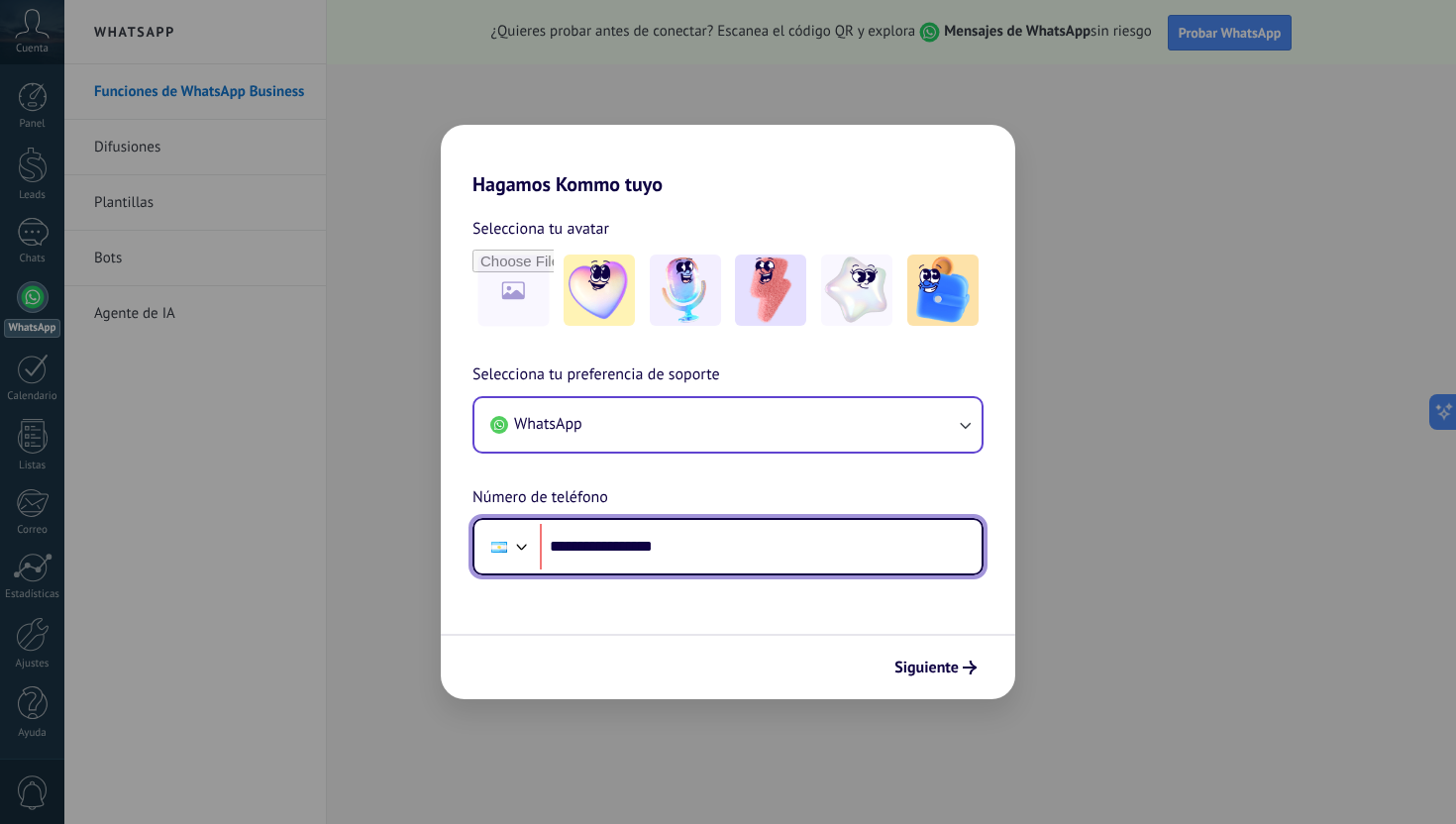 click on "**********" at bounding box center [761, 547] 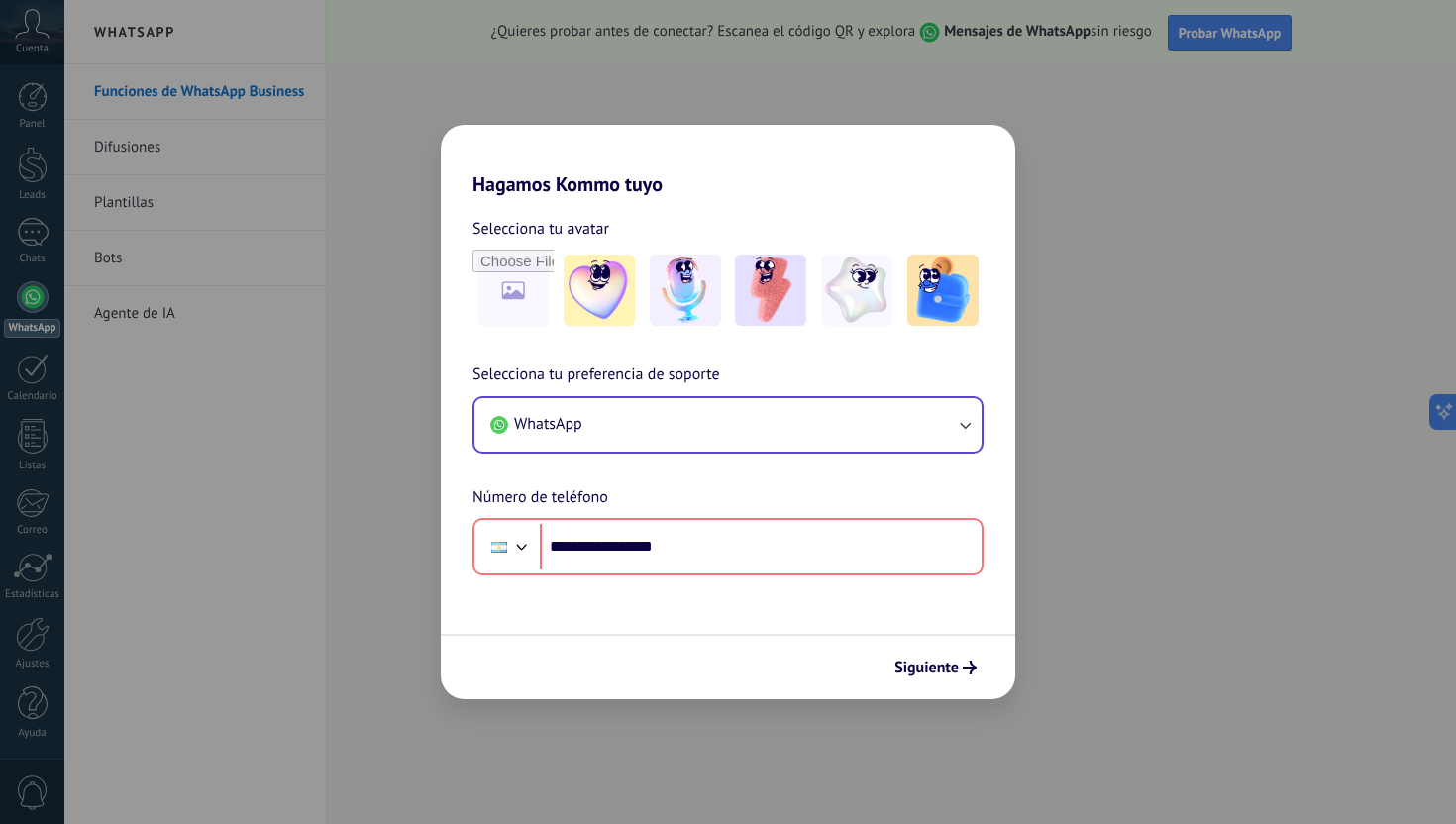 click on "**********" at bounding box center [728, 412] 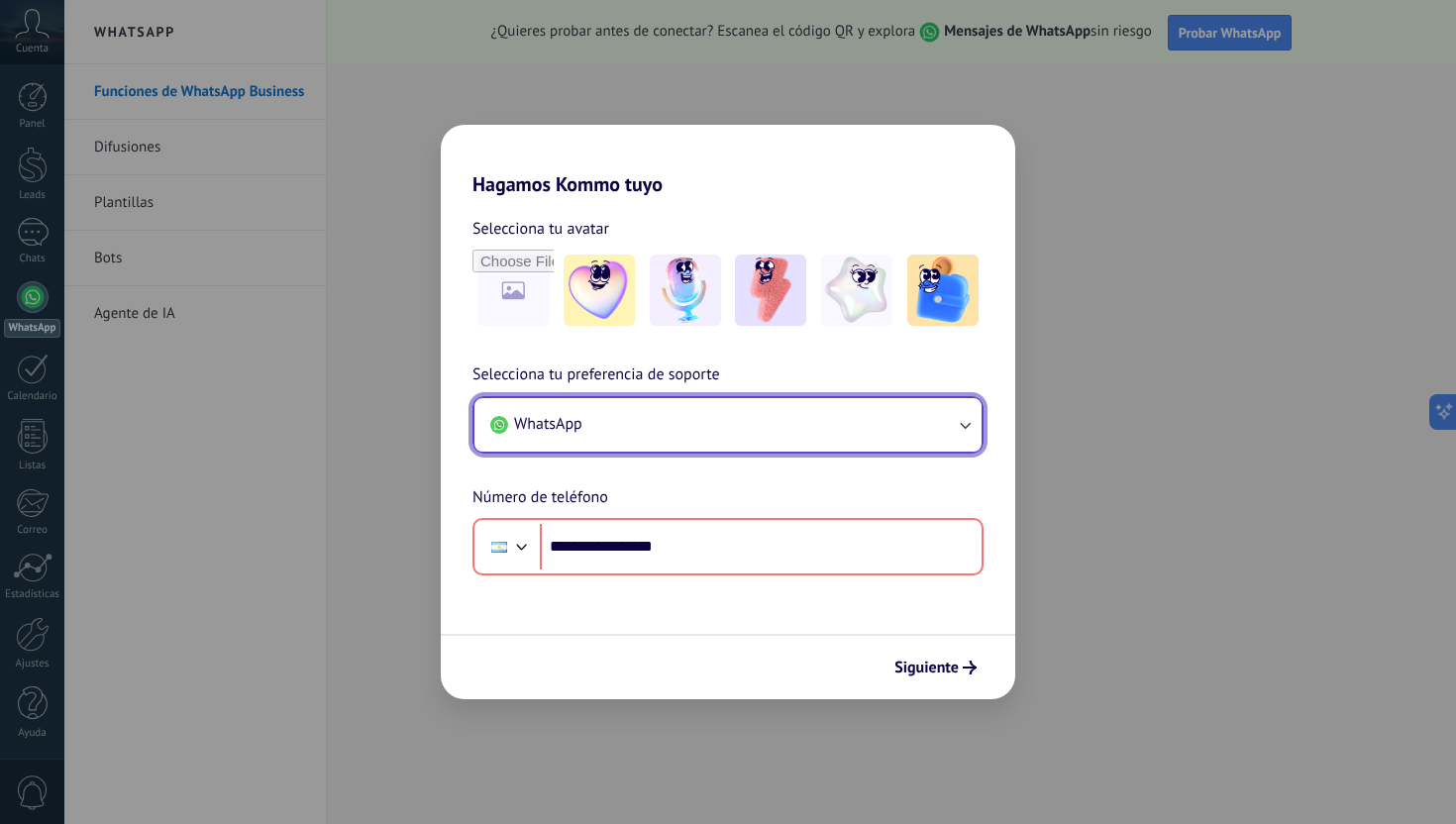 click on "WhatsApp" at bounding box center (728, 425) 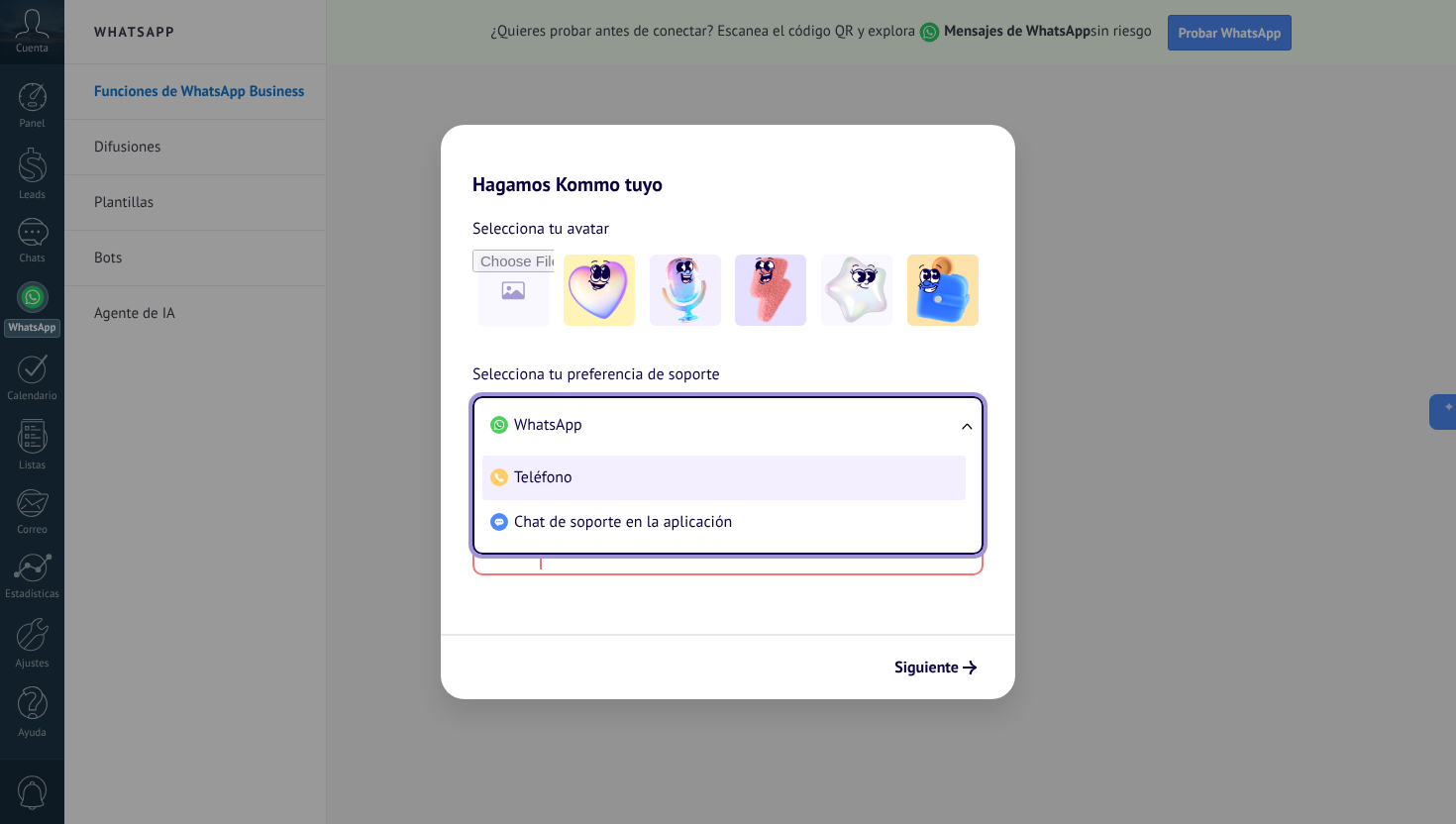 click on "Teléfono" at bounding box center [724, 477] 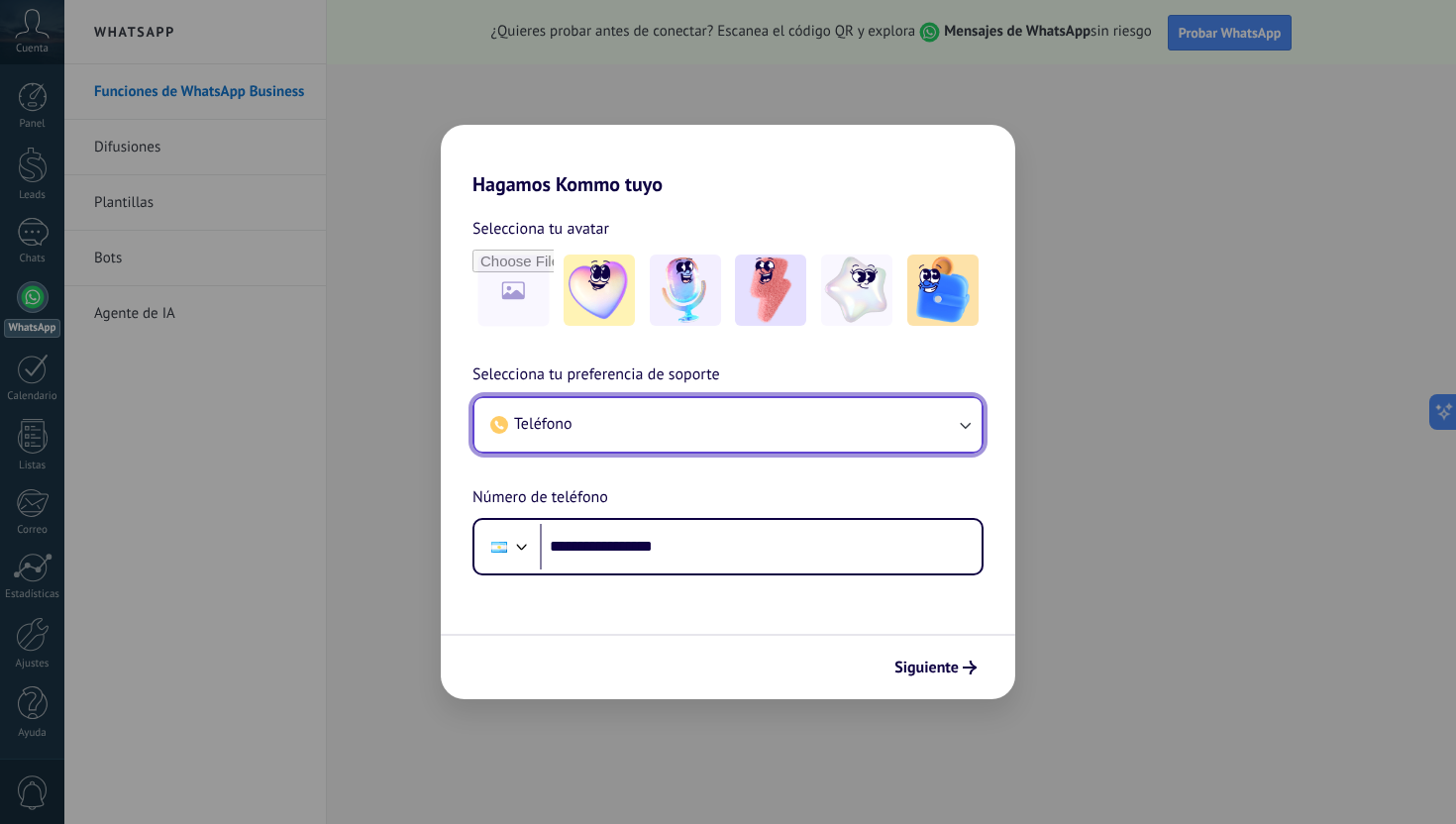 click on "Teléfono" at bounding box center (728, 425) 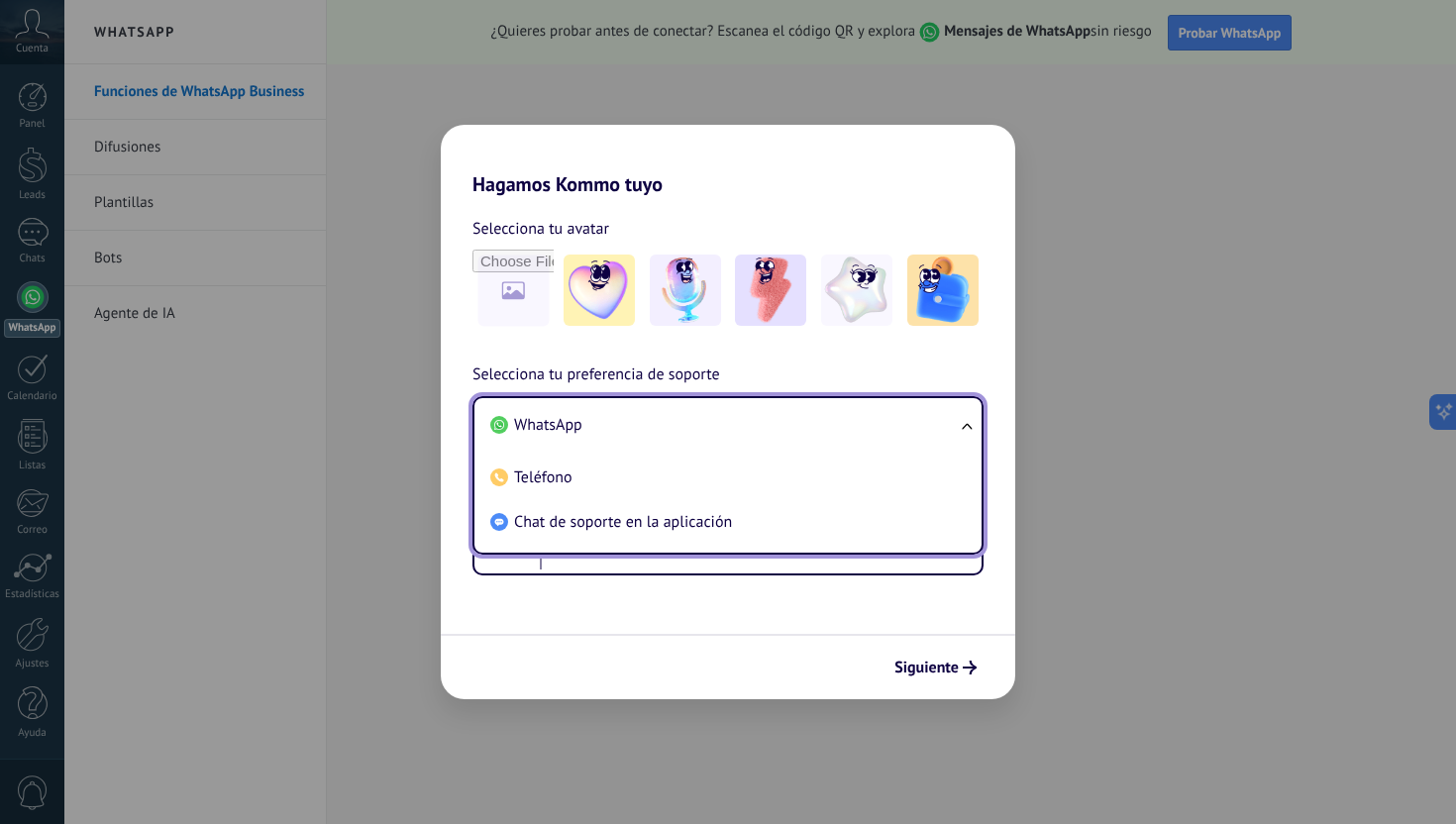 click on "WhatsApp" at bounding box center (724, 425) 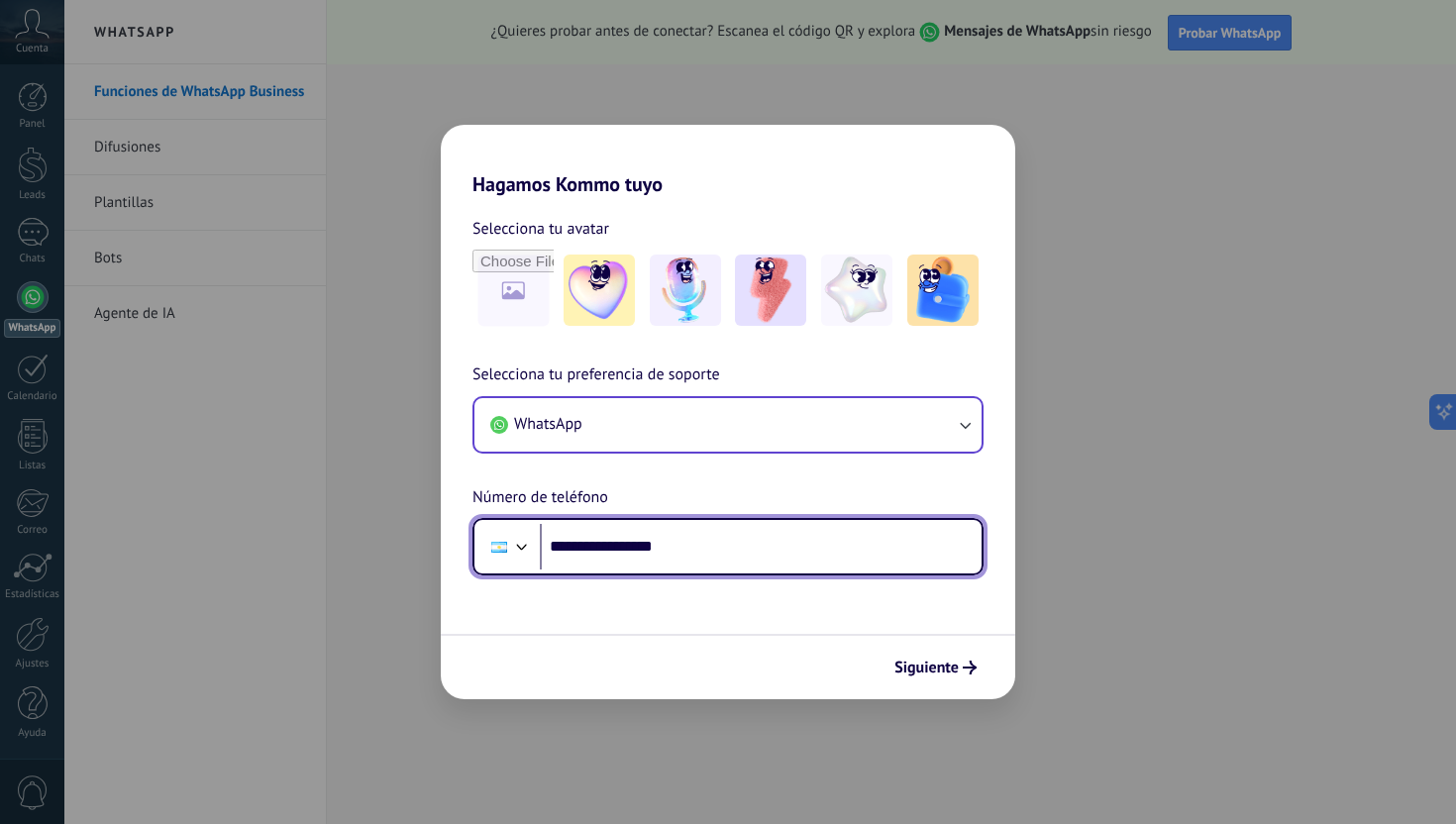 drag, startPoint x: 716, startPoint y: 553, endPoint x: 464, endPoint y: 544, distance: 252.16066 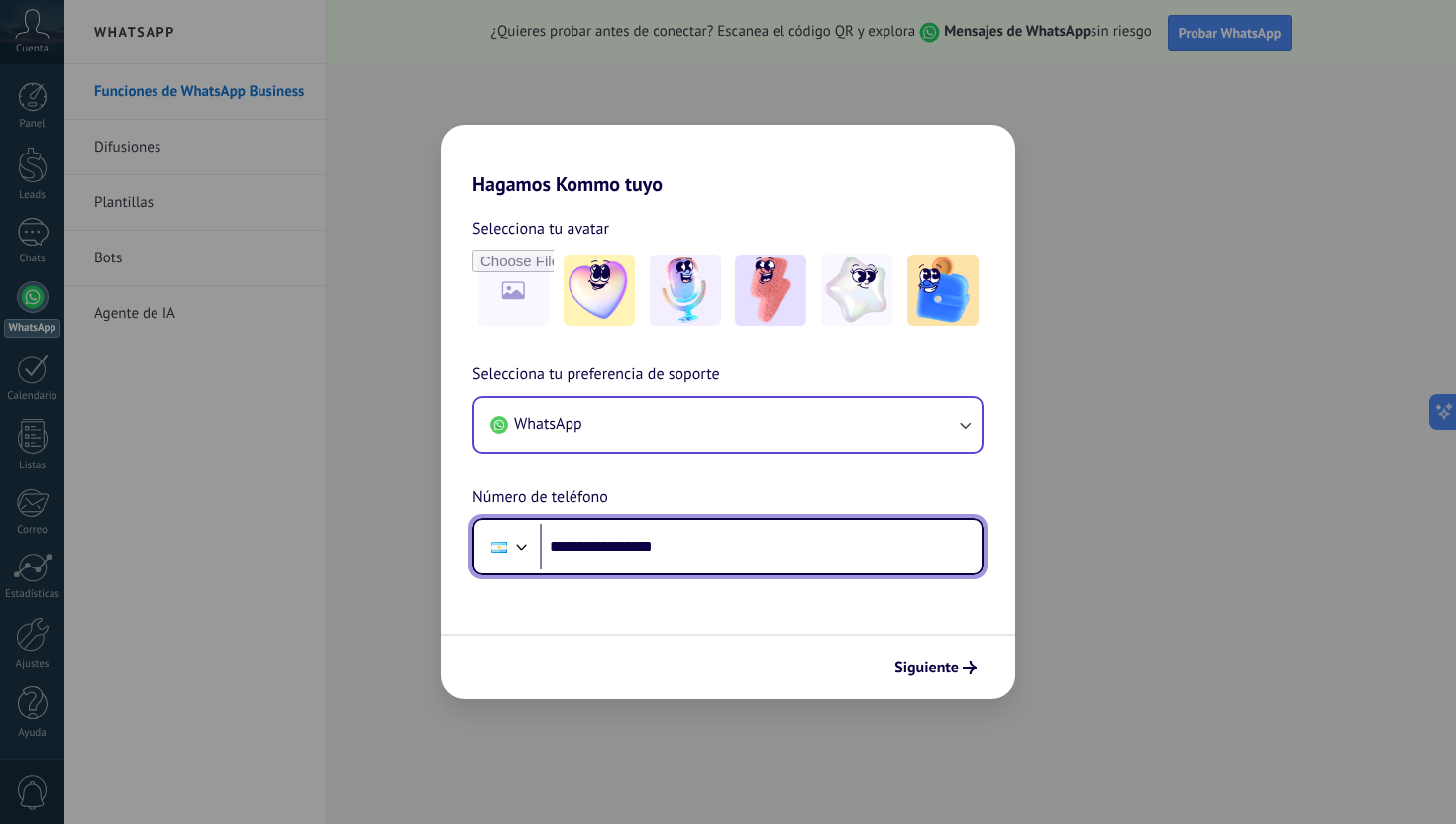 click on "Selecciona tu preferencia de soporte WhatsApp Número de teléfono Phone [PHONE]" at bounding box center (728, 468) 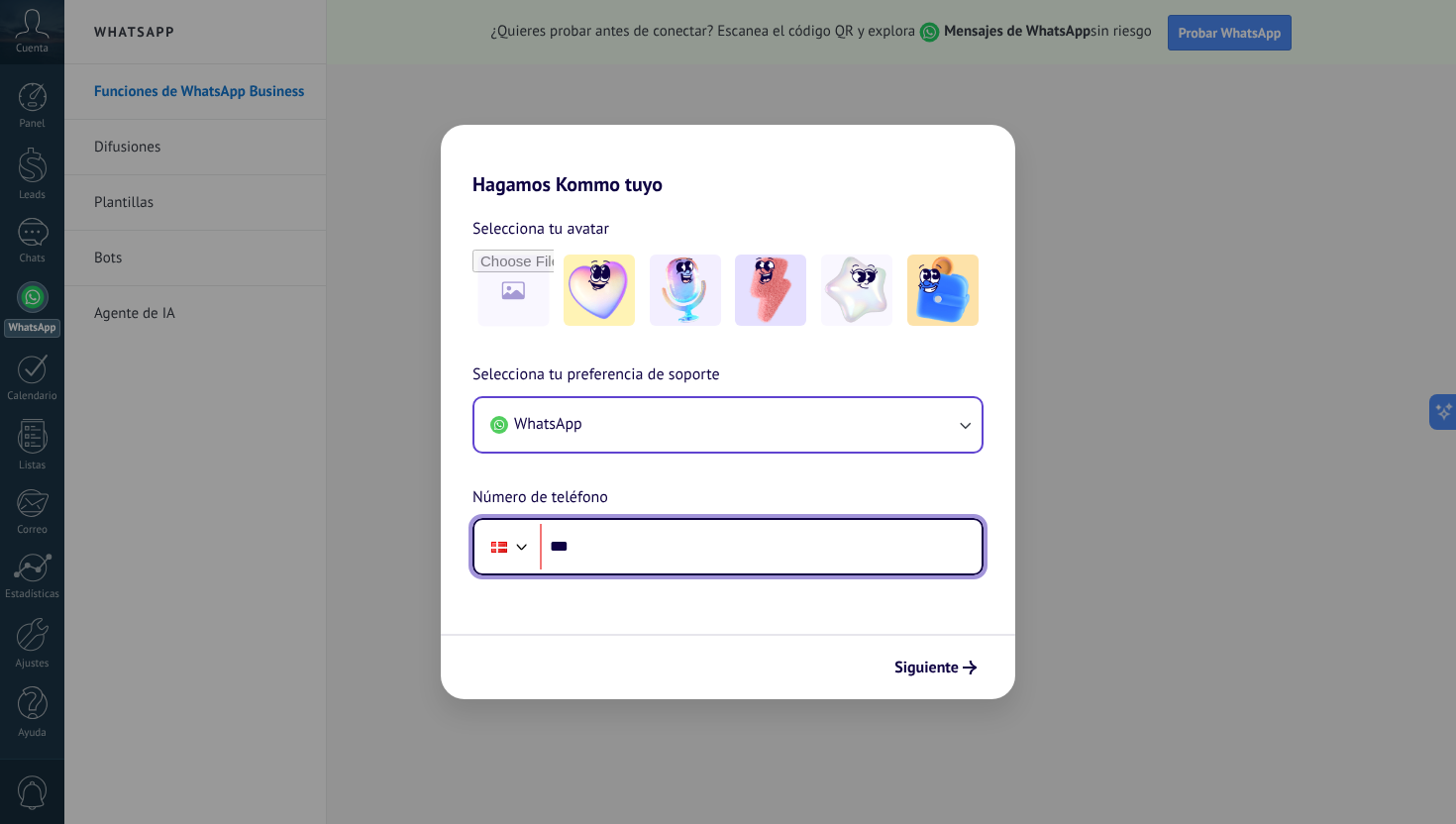 type on "**" 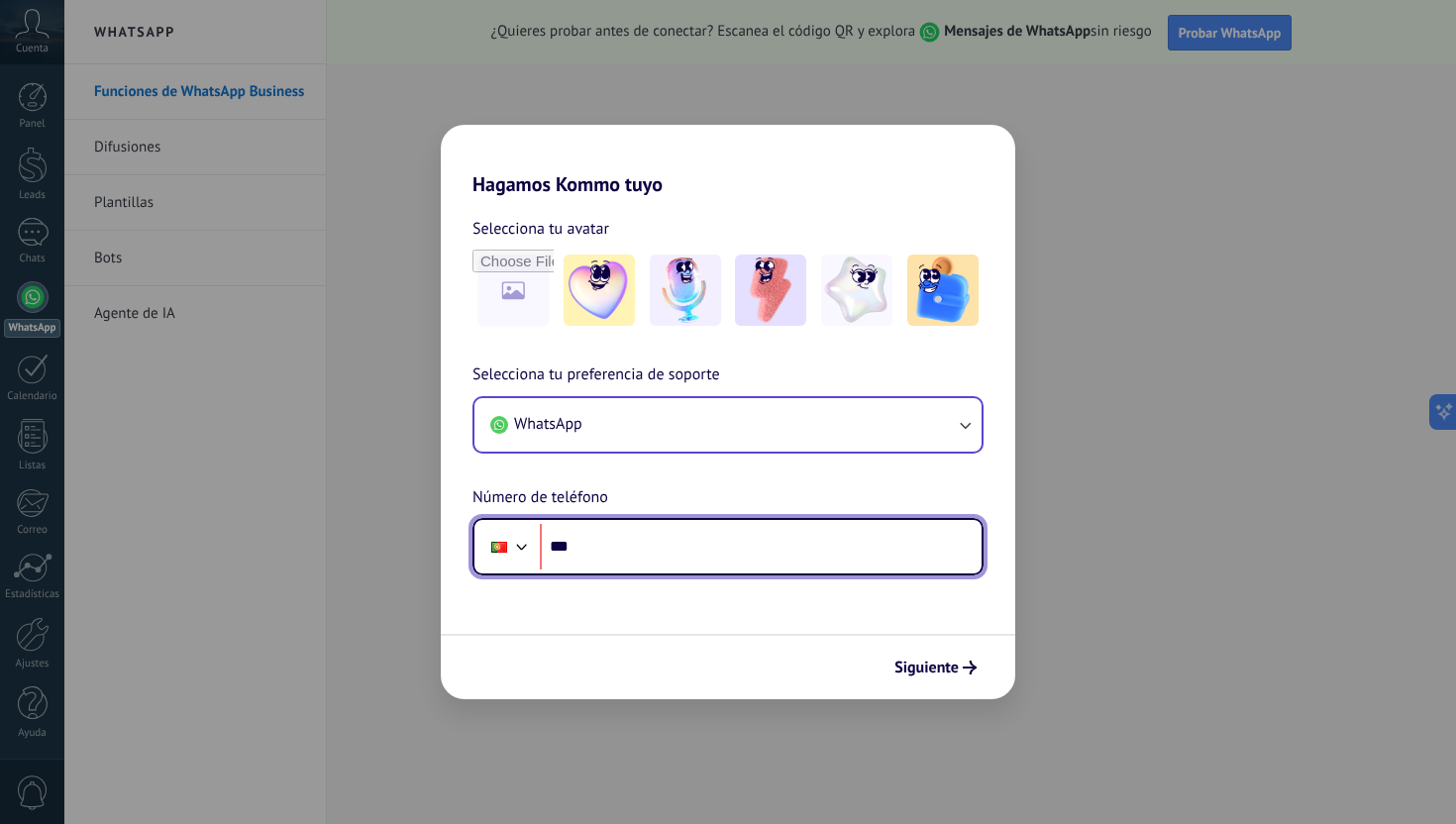 type on "**" 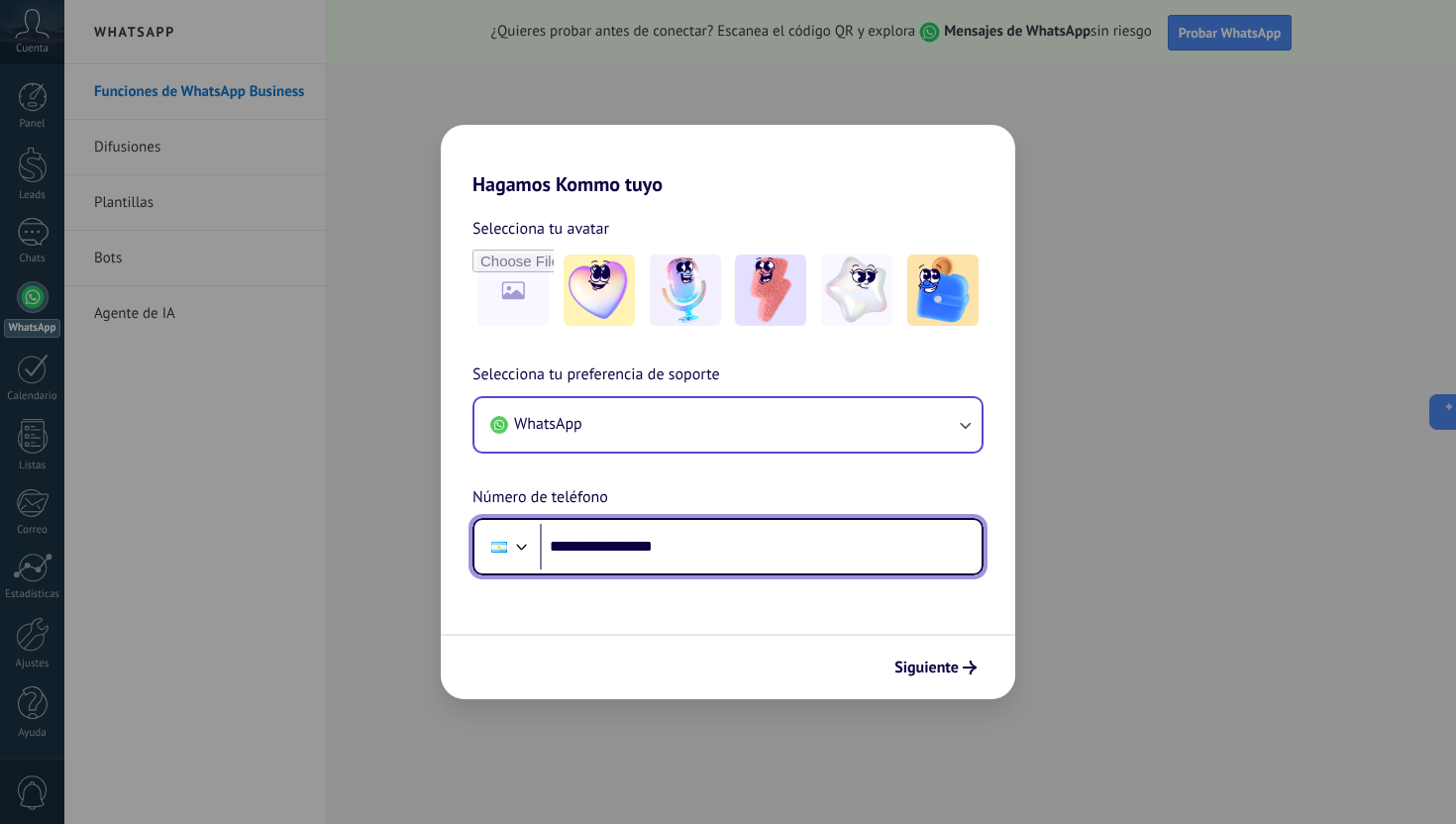 type on "**********" 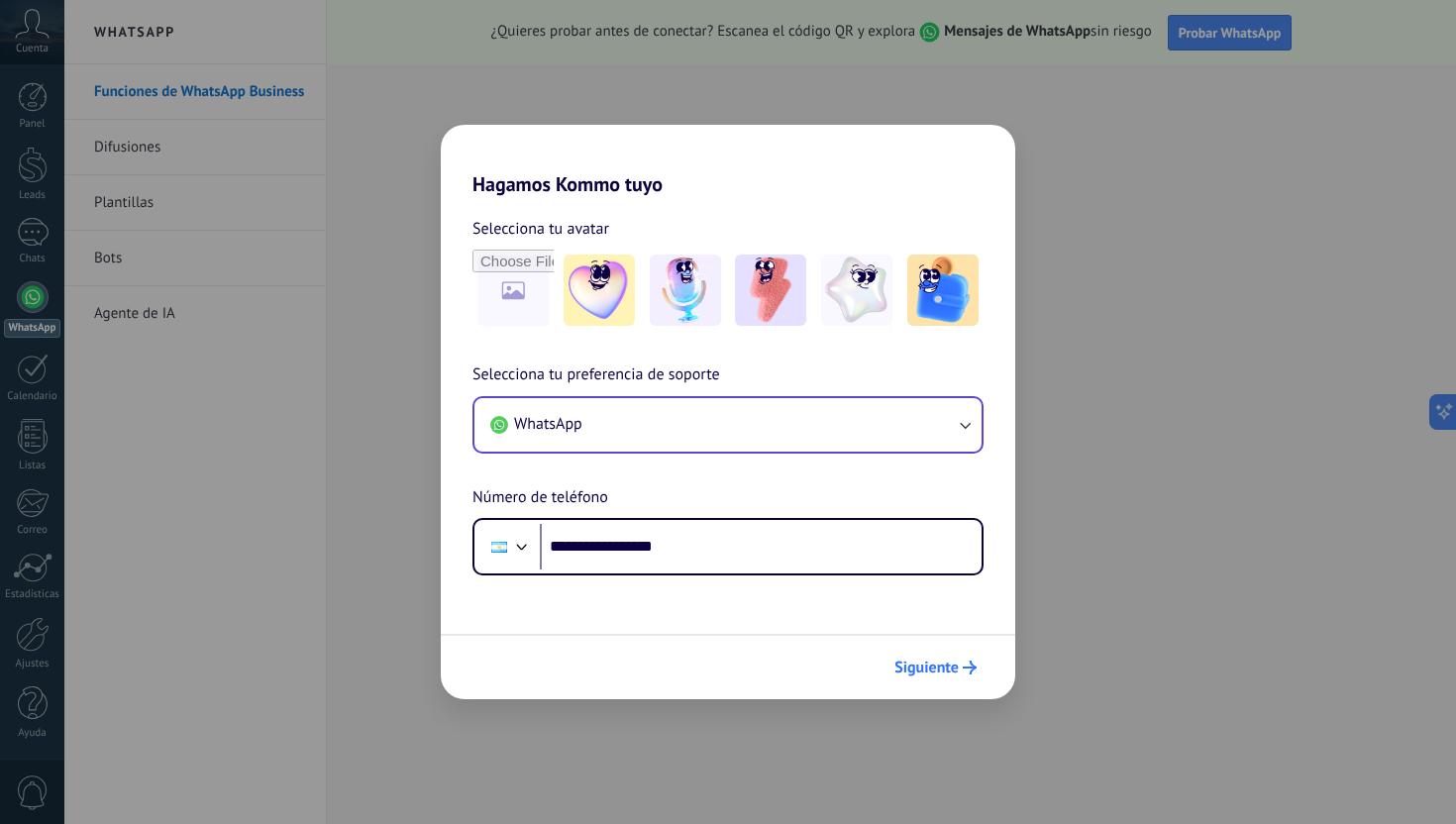 click on "Siguiente" at bounding box center (926, 668) 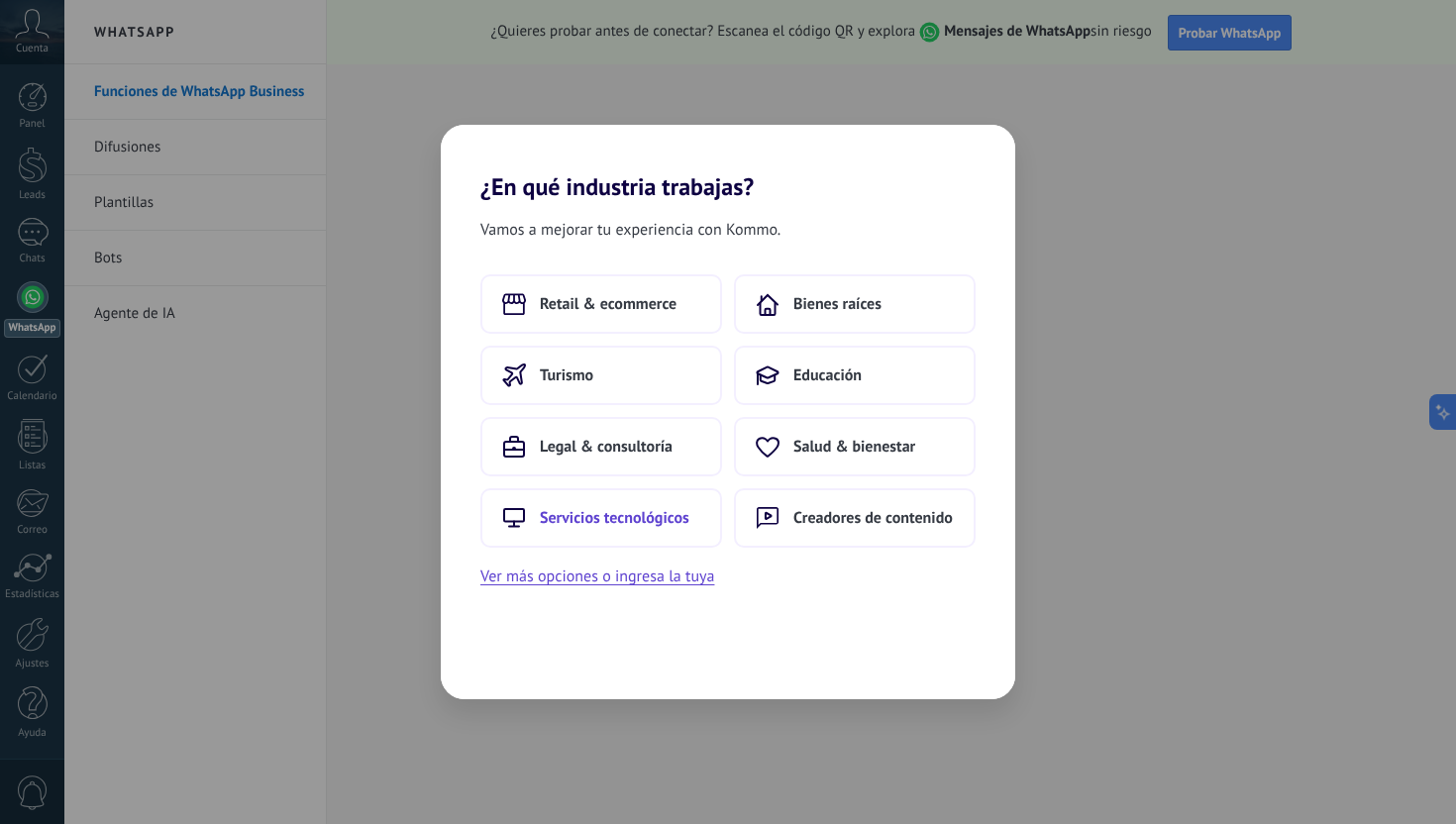 click on "Servicios tecnológicos" at bounding box center (601, 518) 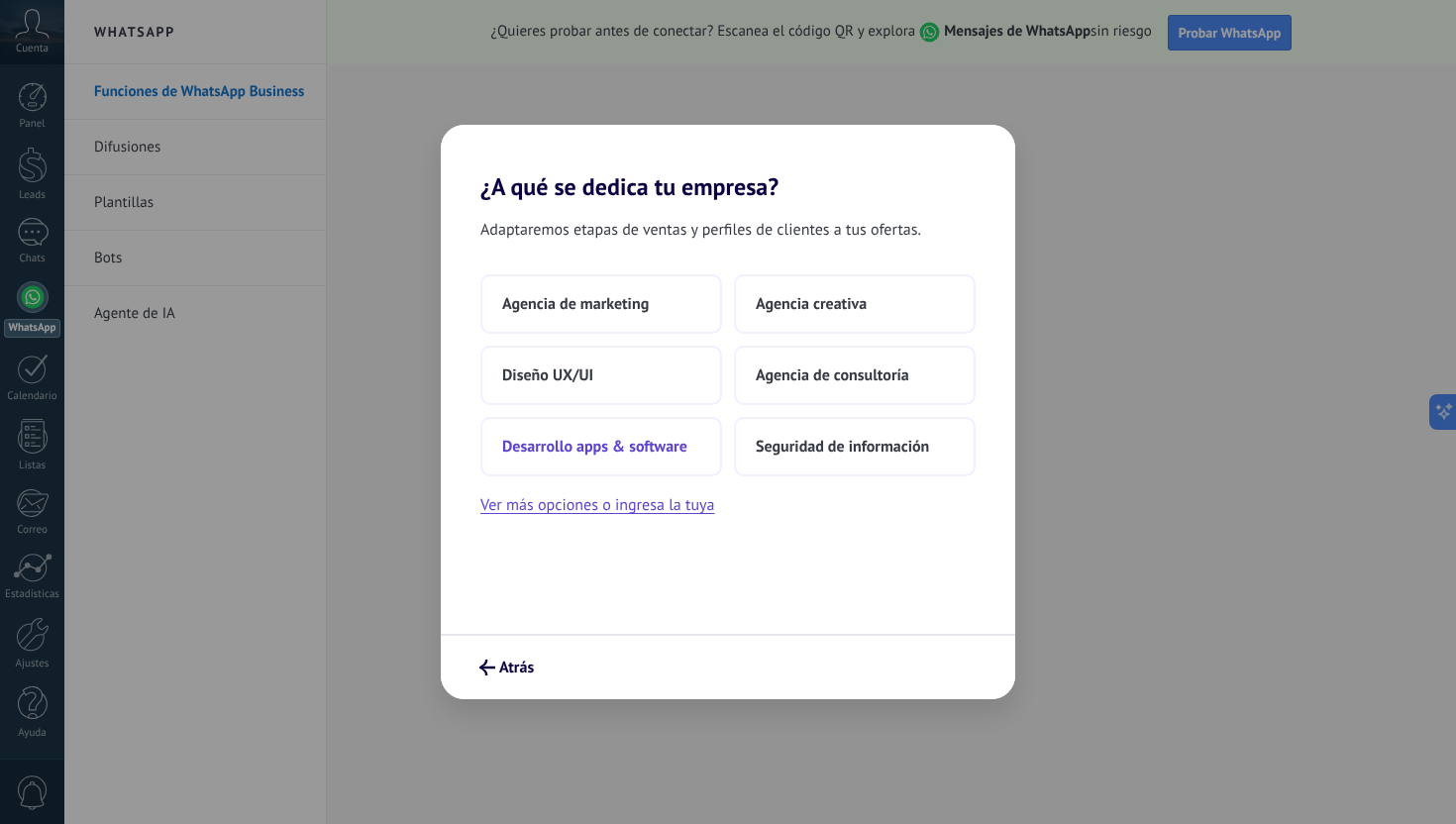 click on "Desarrollo apps & software" at bounding box center [601, 447] 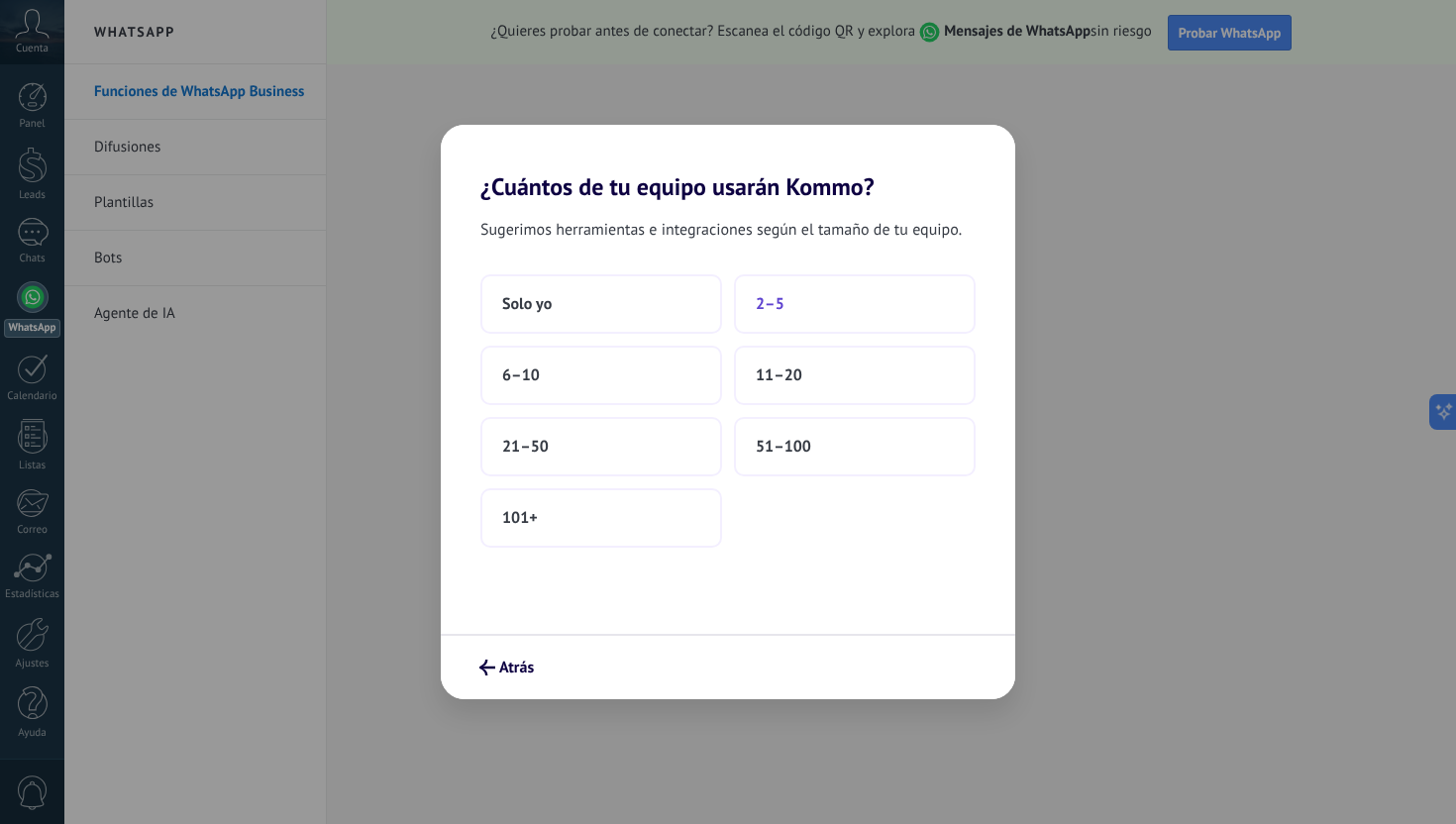 click on "2–5" at bounding box center [855, 304] 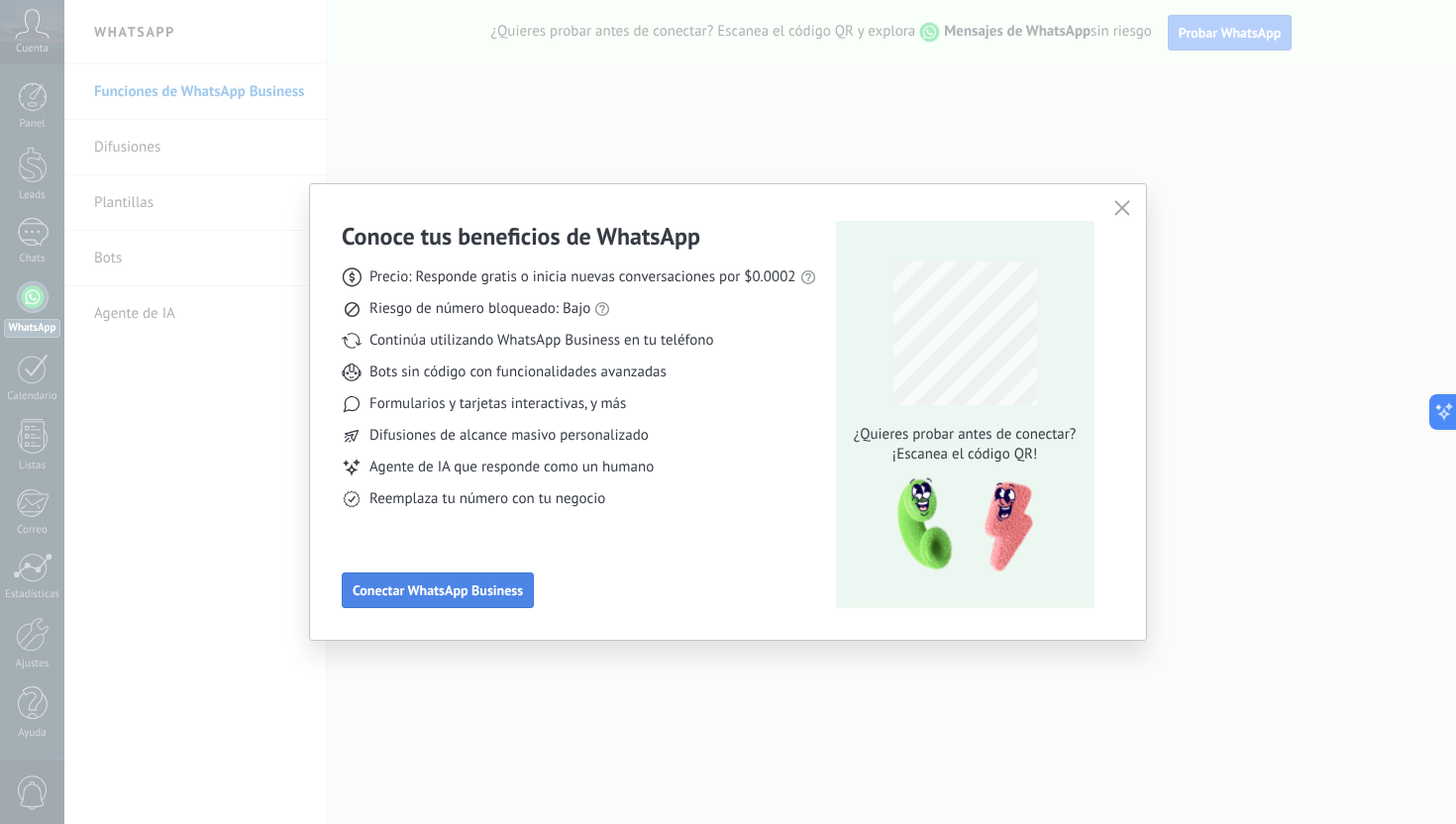 click on "Conectar WhatsApp Business" at bounding box center (438, 590) 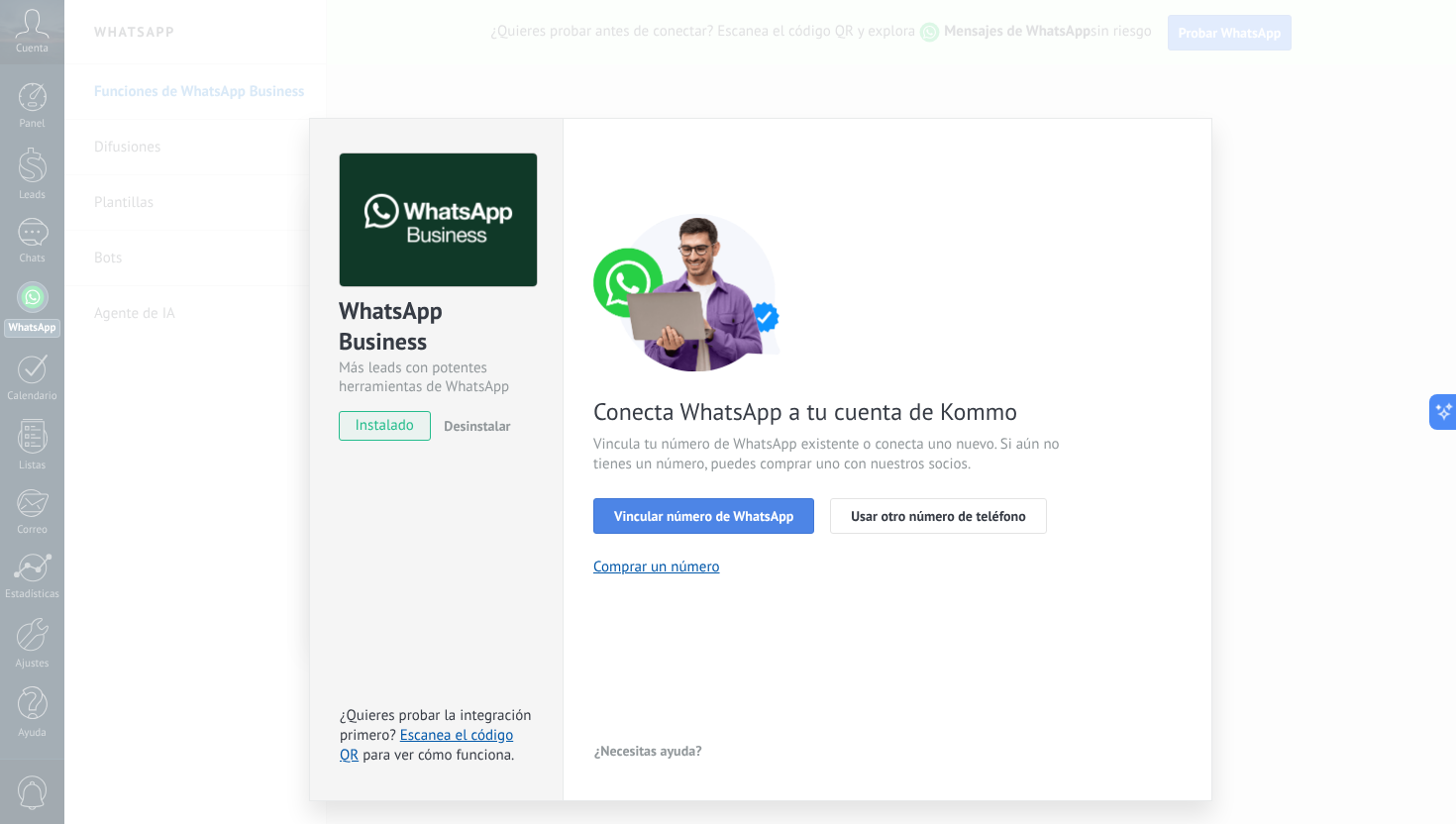 click on "Vincular número de WhatsApp" at bounding box center [703, 516] 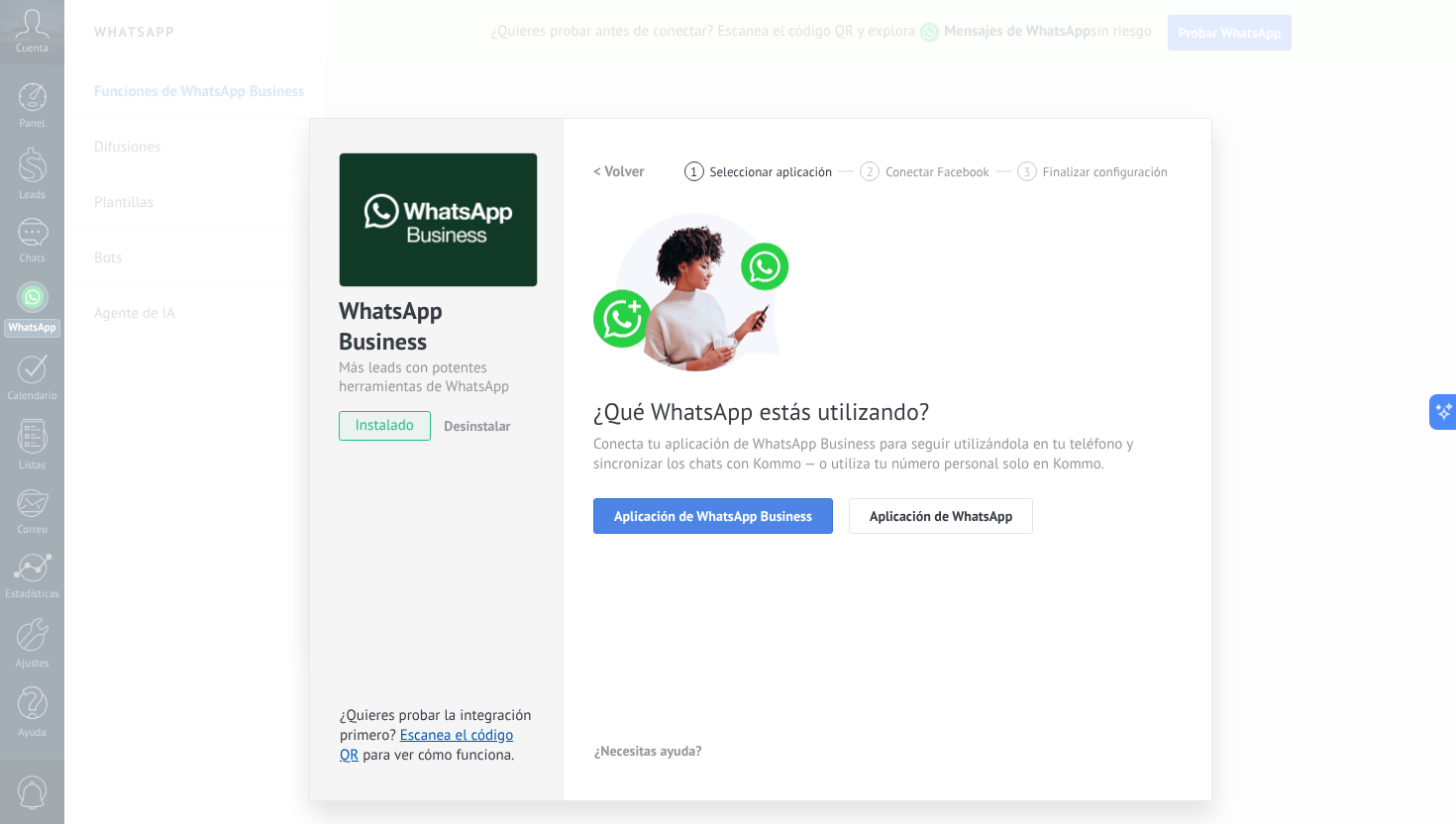 click on "Aplicación de WhatsApp Business" at bounding box center (713, 516) 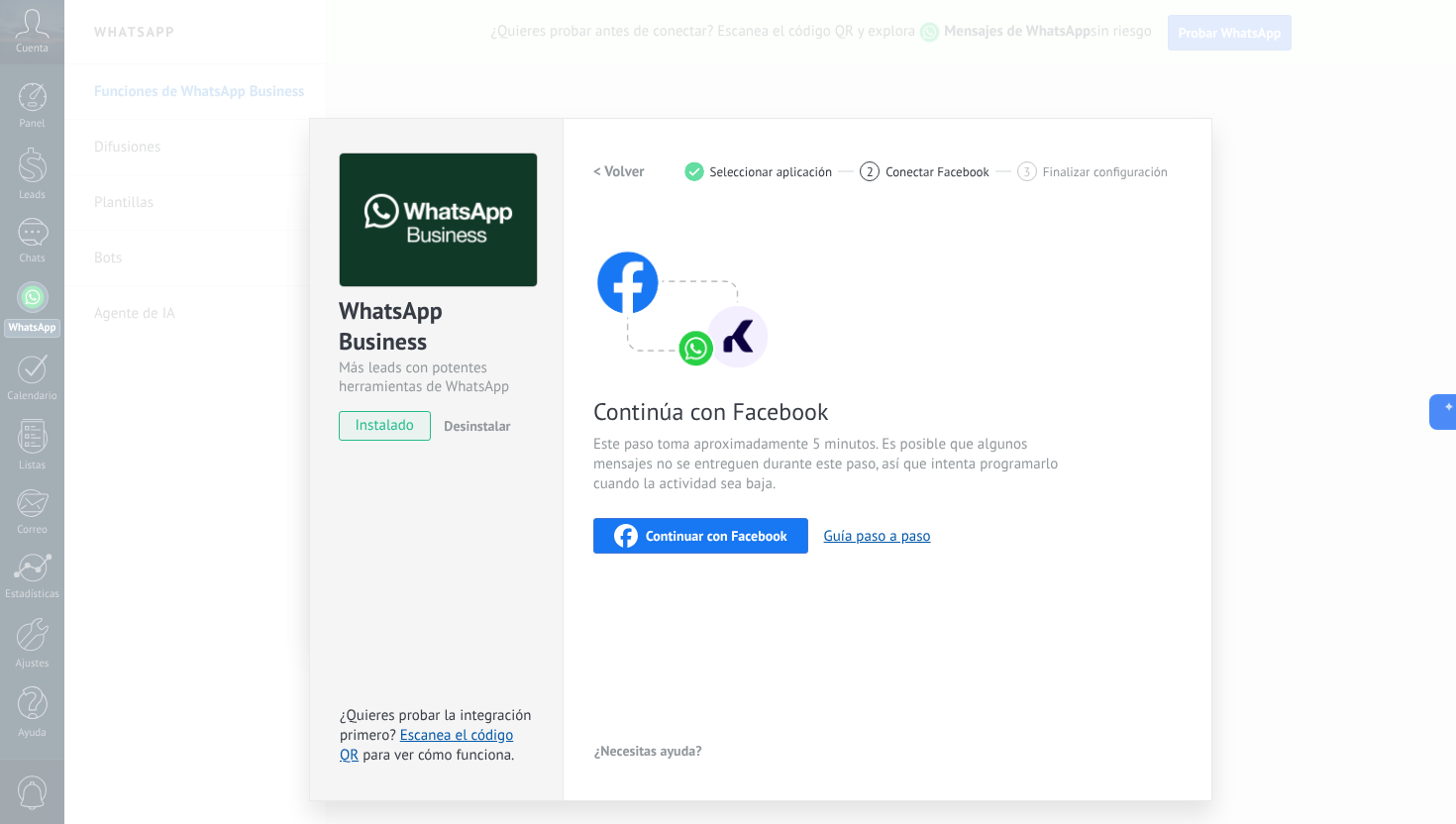 click on "Configuraciones Autorizaciones This tab logs the users who have granted integration access to this account. If you want to to remove a user's ability to send requests to the account on behalf of this integration, you can revoke access. If access is revoked from all users, the integration will stop working. This app is installed, but no one has given it access yet. WhatsApp Cloud API más _:  Guardar < Volver 1 Seleccionar aplicación 2 Conectar Facebook  3 Finalizar configuración Continúa con Facebook Este paso toma aproximadamente 5 minutos. Es posible que algunos mensajes no se entreguen durante este paso, así que intenta programarlo cuando la actividad sea baja. Continuar con Facebook Guía paso a paso ¿Necesitas ayuda?" at bounding box center [887, 460] 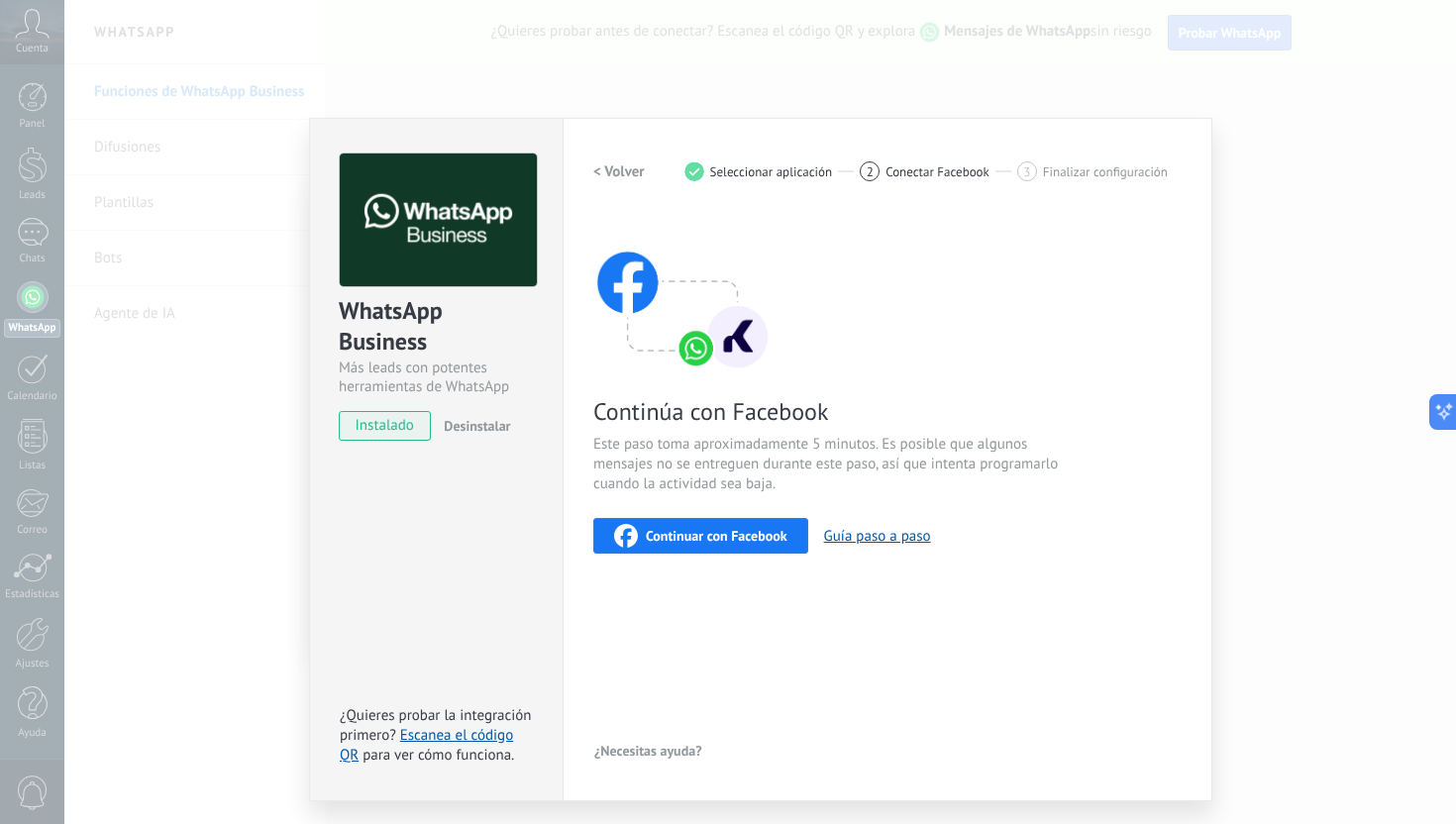 click on "< Volver" at bounding box center (619, 171) 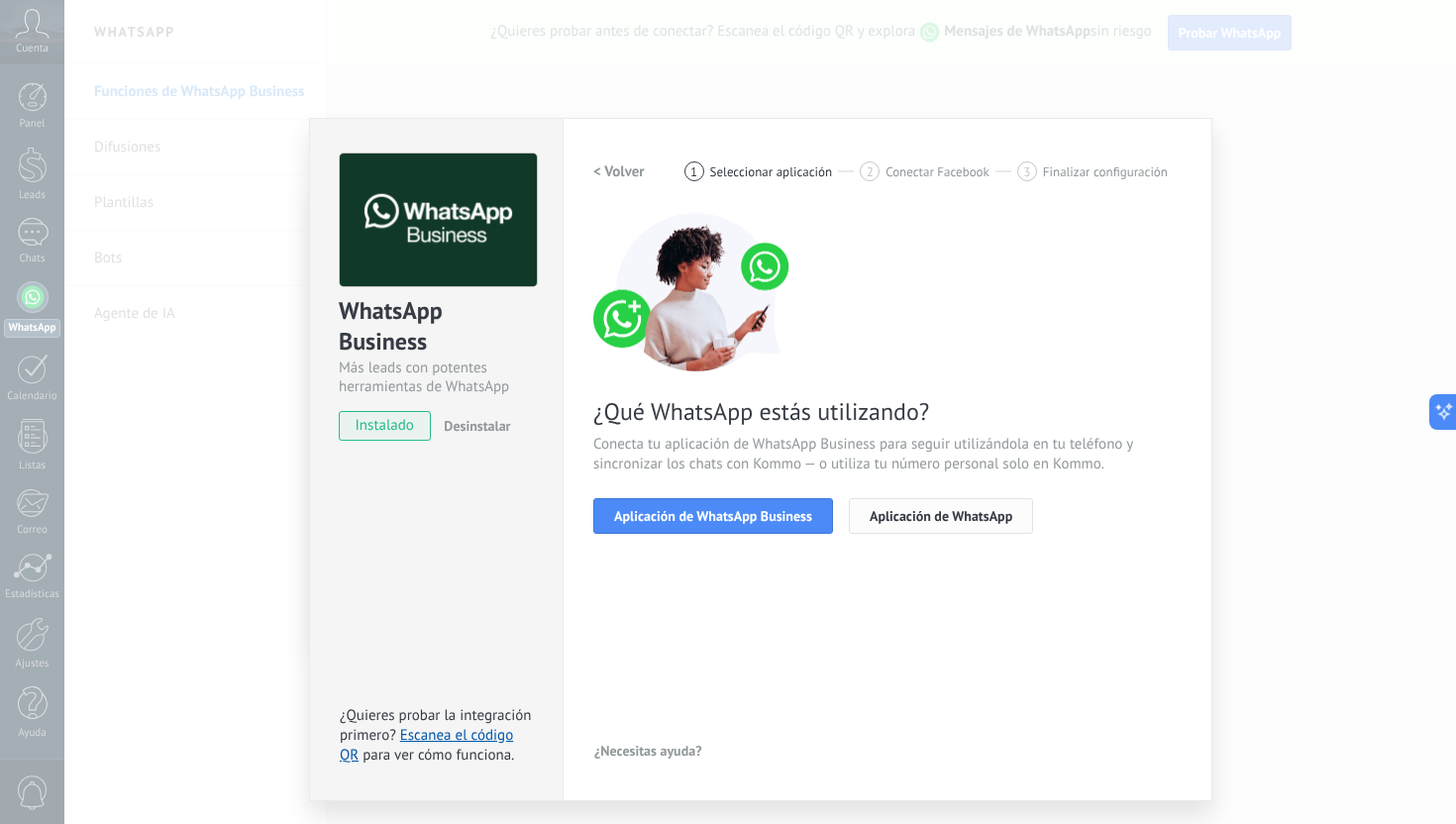 click on "Aplicación de WhatsApp" at bounding box center [941, 516] 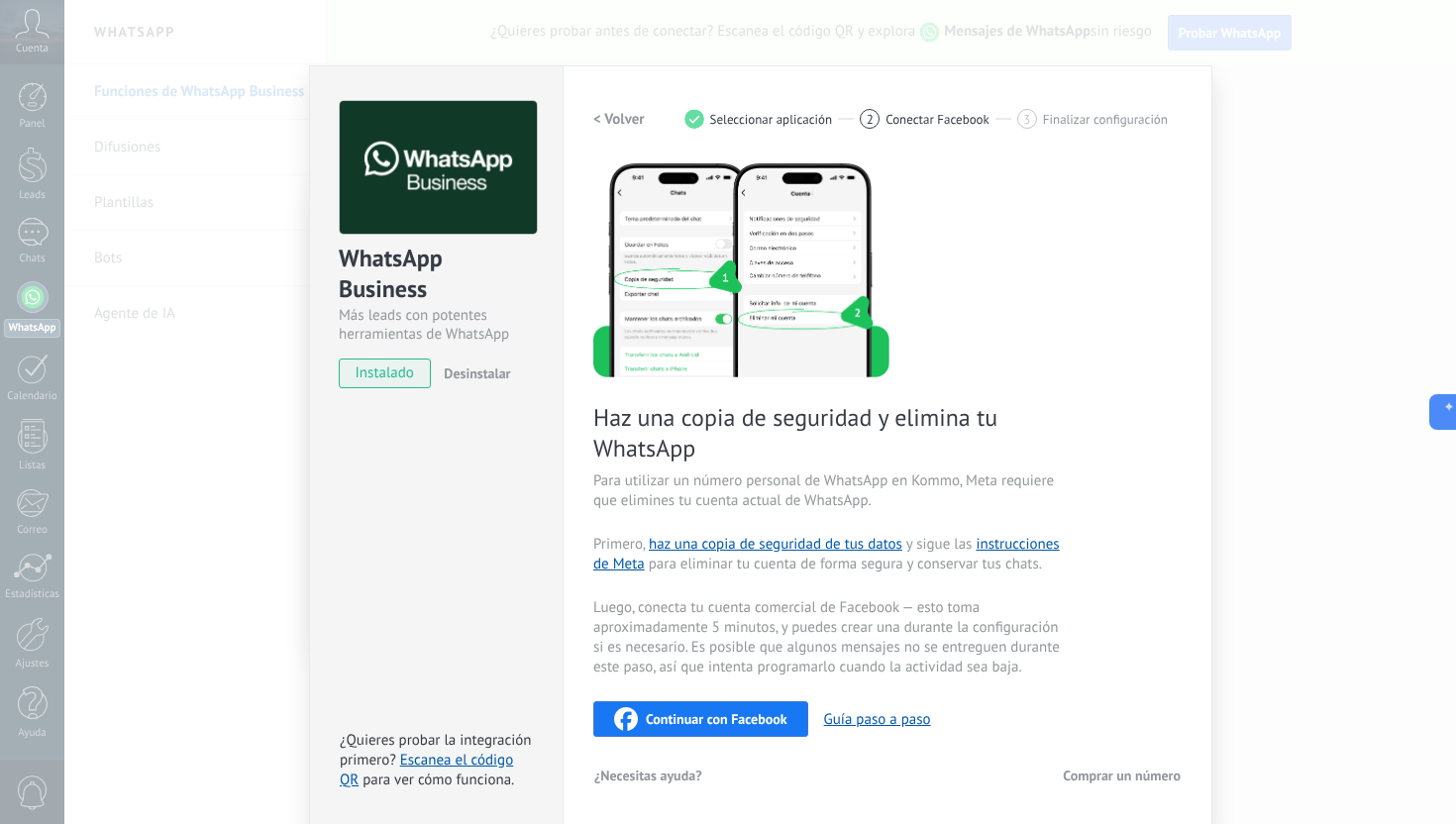 scroll, scrollTop: 29, scrollLeft: 0, axis: vertical 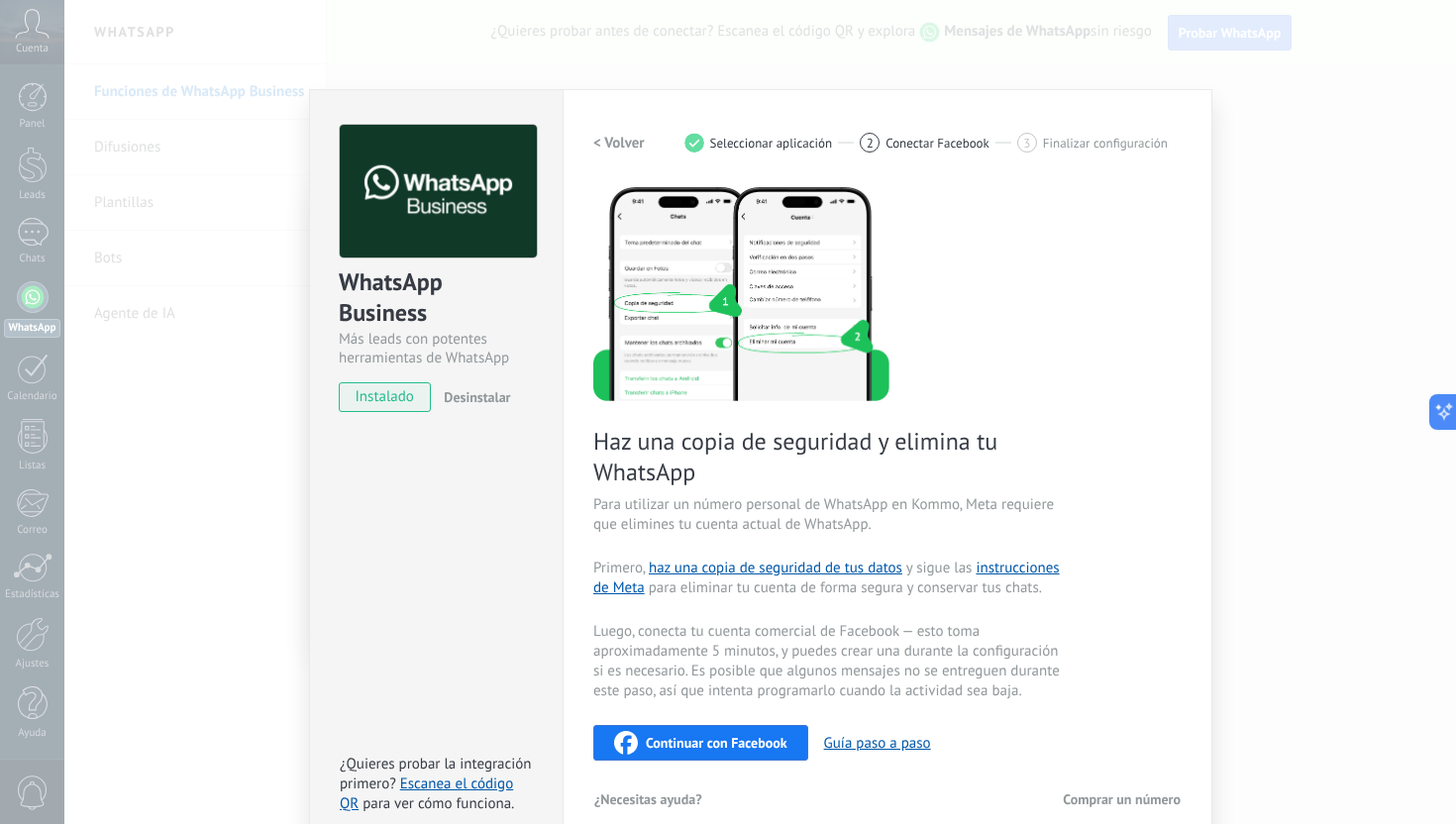 click on "< Volver" at bounding box center (619, 143) 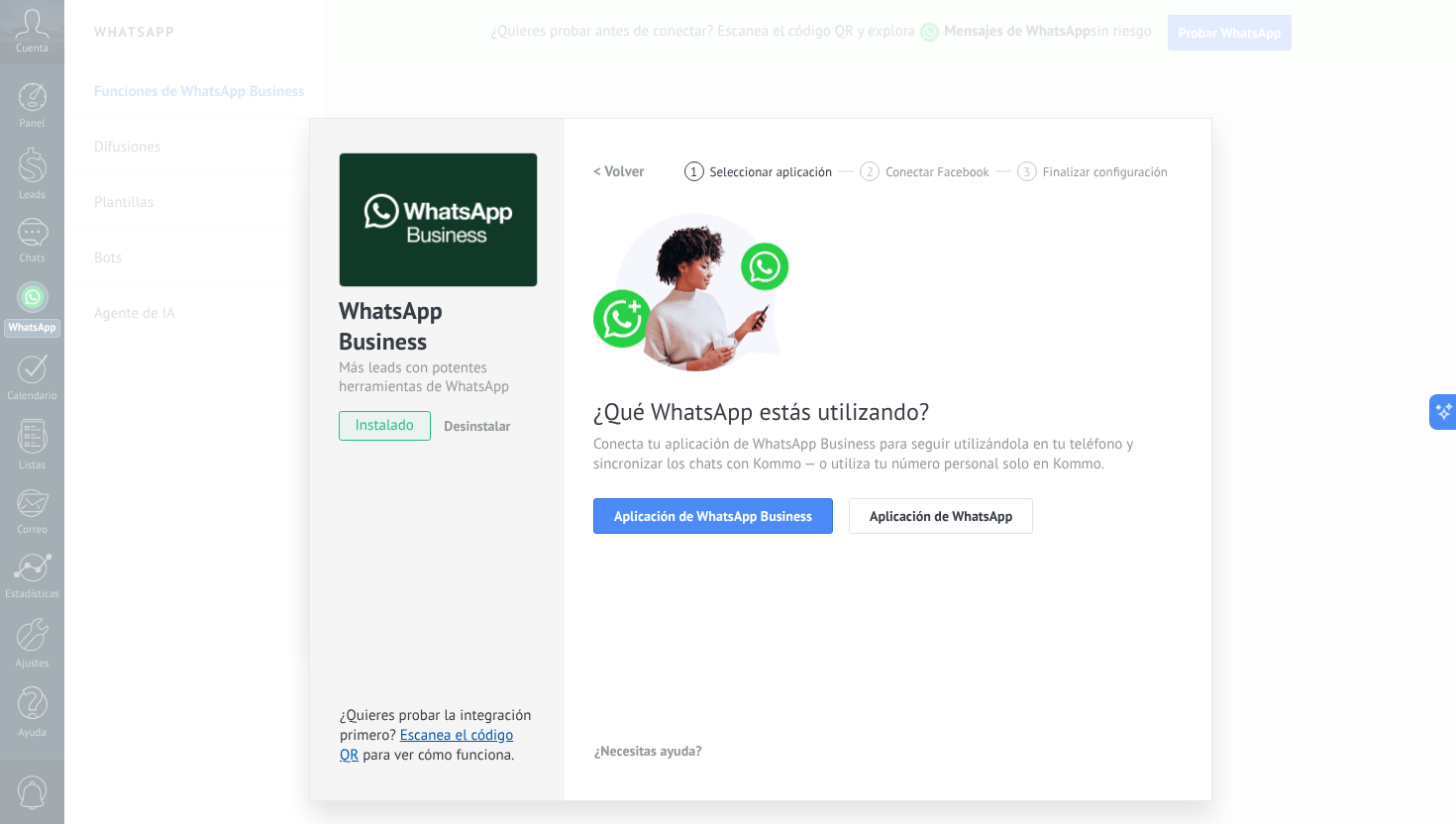 scroll, scrollTop: 0, scrollLeft: 0, axis: both 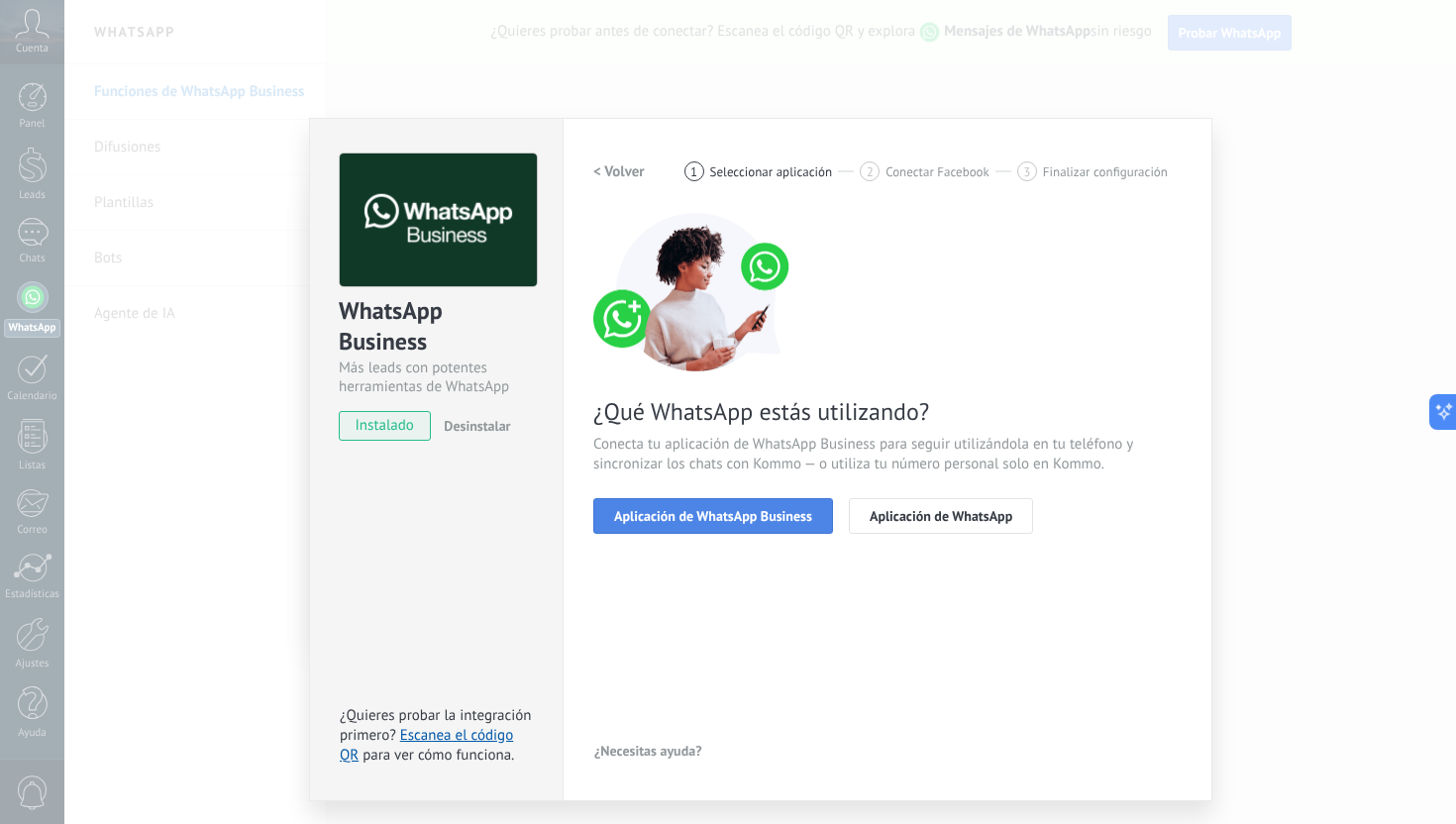click on "Aplicación de WhatsApp Business" at bounding box center [713, 516] 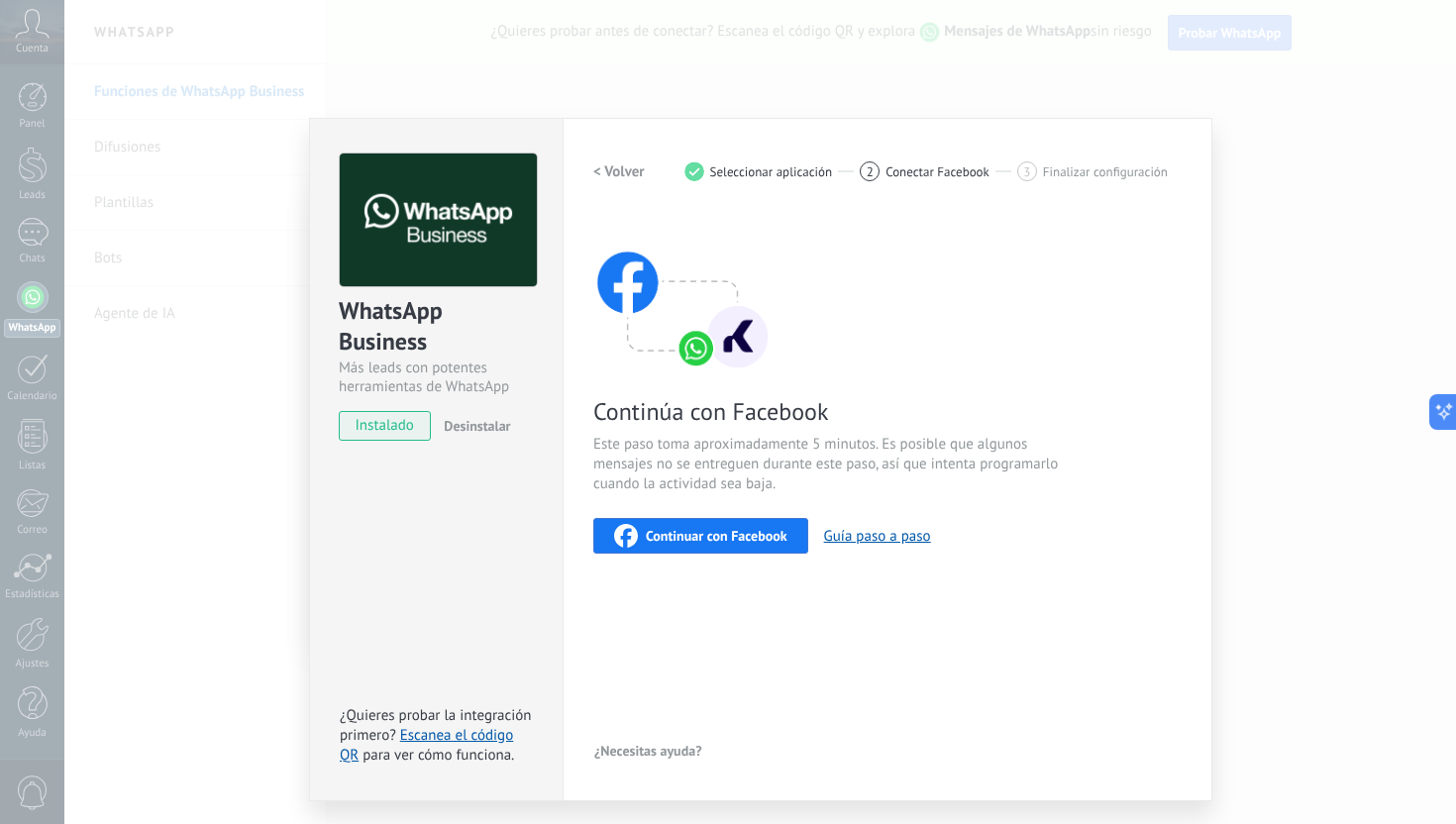 click on "Continuar con Facebook" at bounding box center [700, 536] 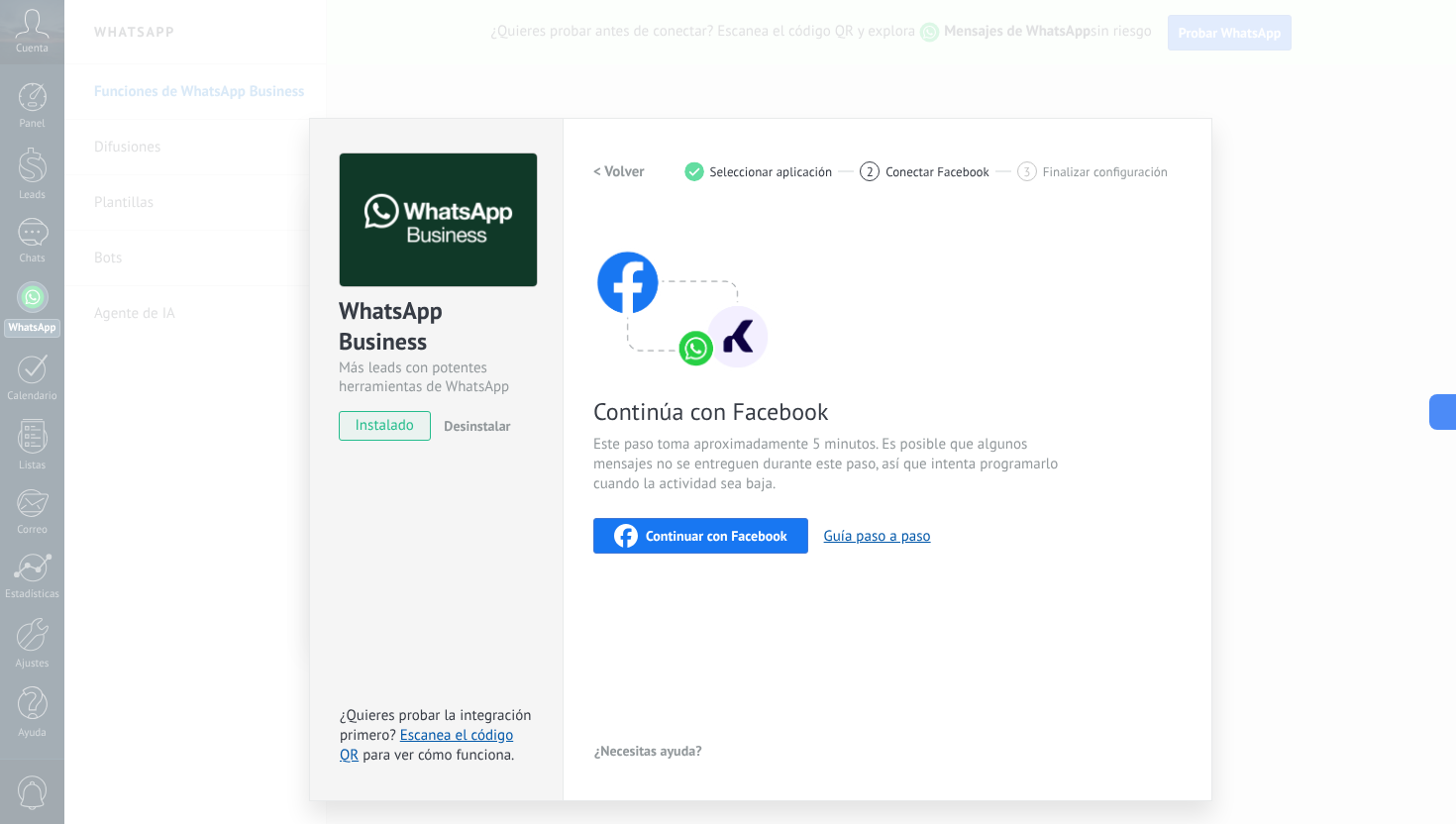 click on "Continuar con Facebook" at bounding box center (700, 536) 